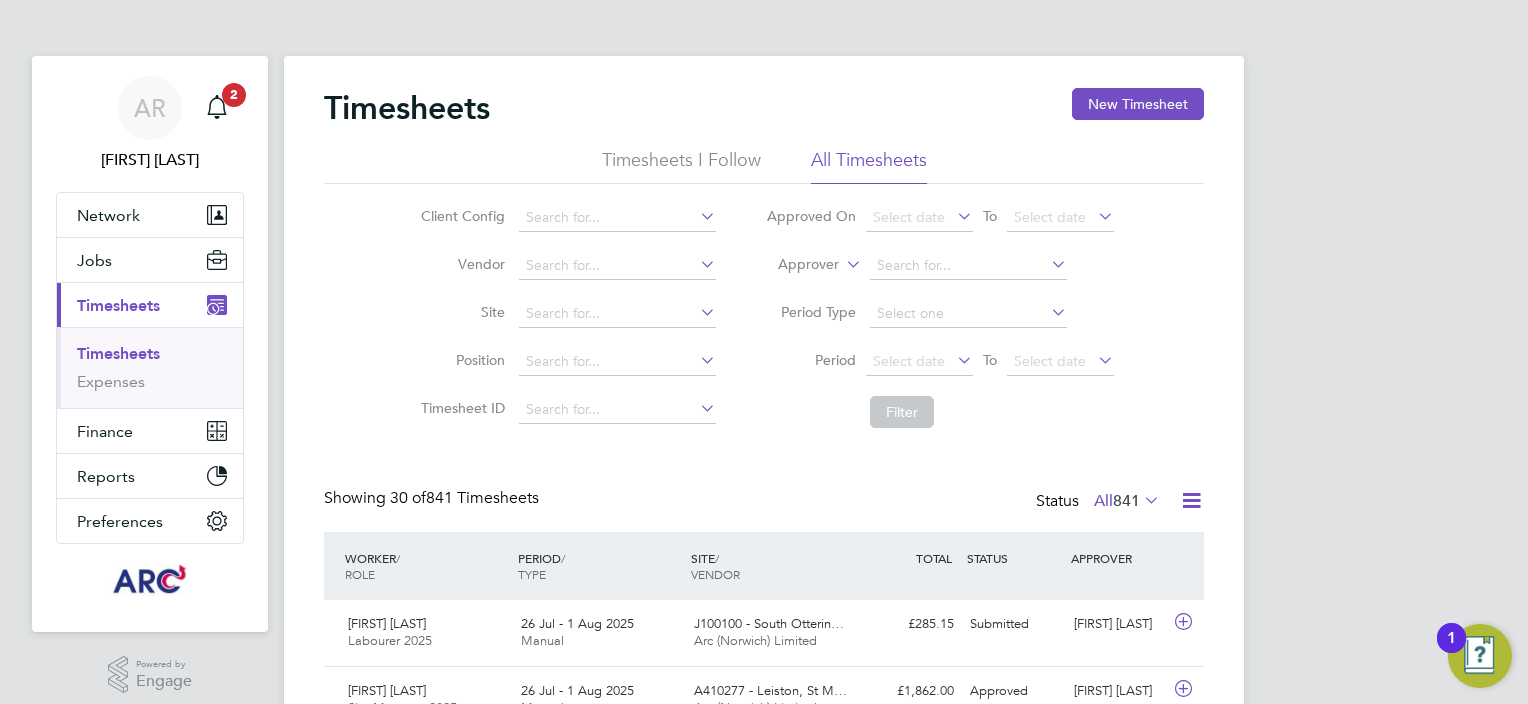 scroll, scrollTop: 0, scrollLeft: 0, axis: both 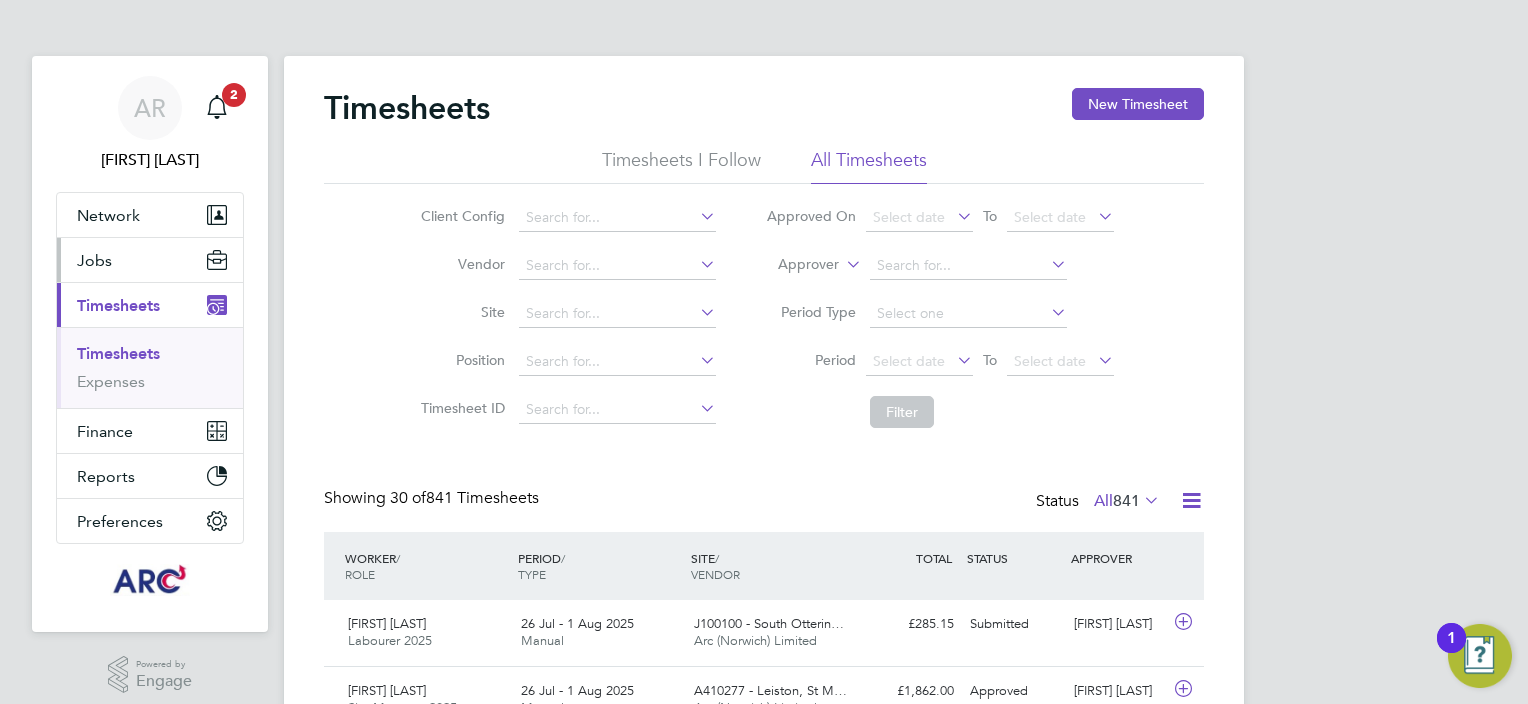 click on "Jobs" at bounding box center (94, 260) 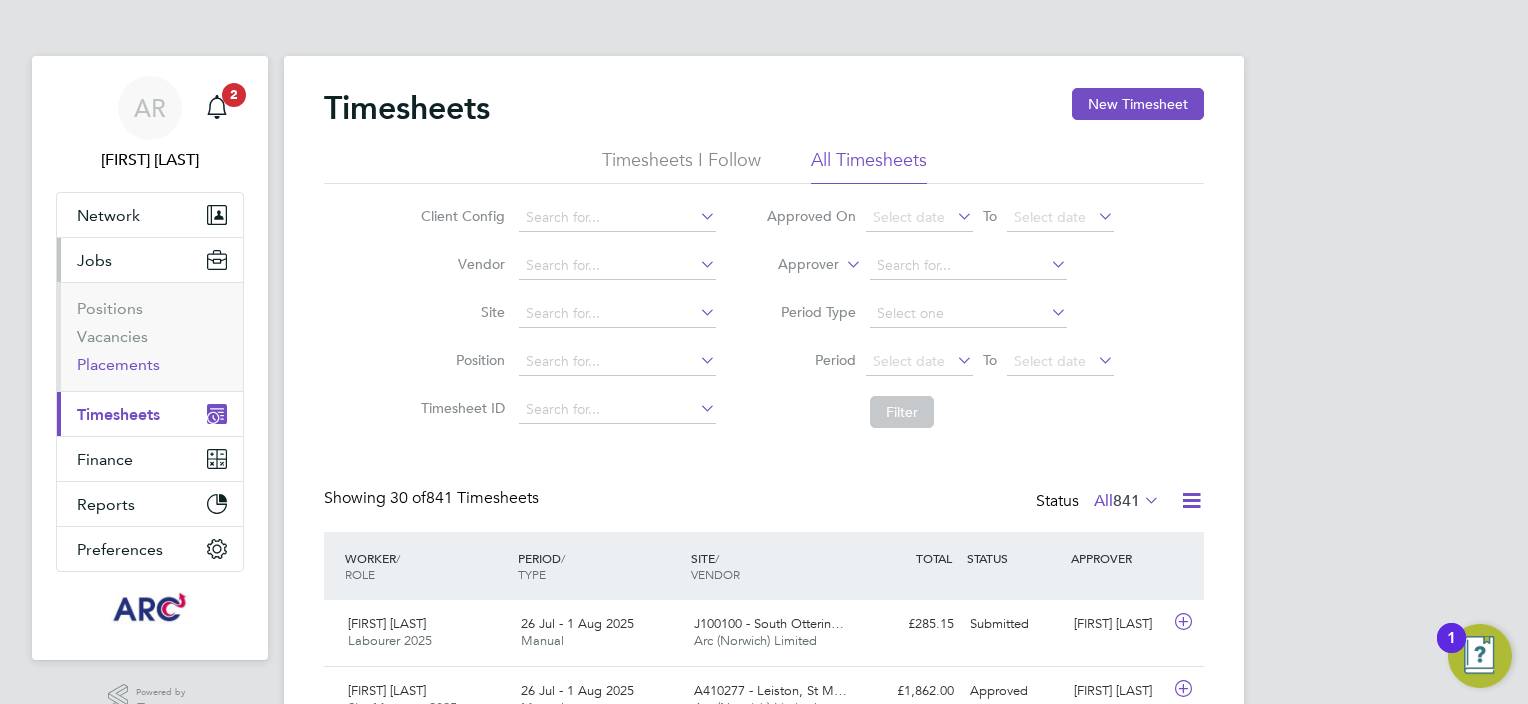 click on "Placements" at bounding box center [118, 364] 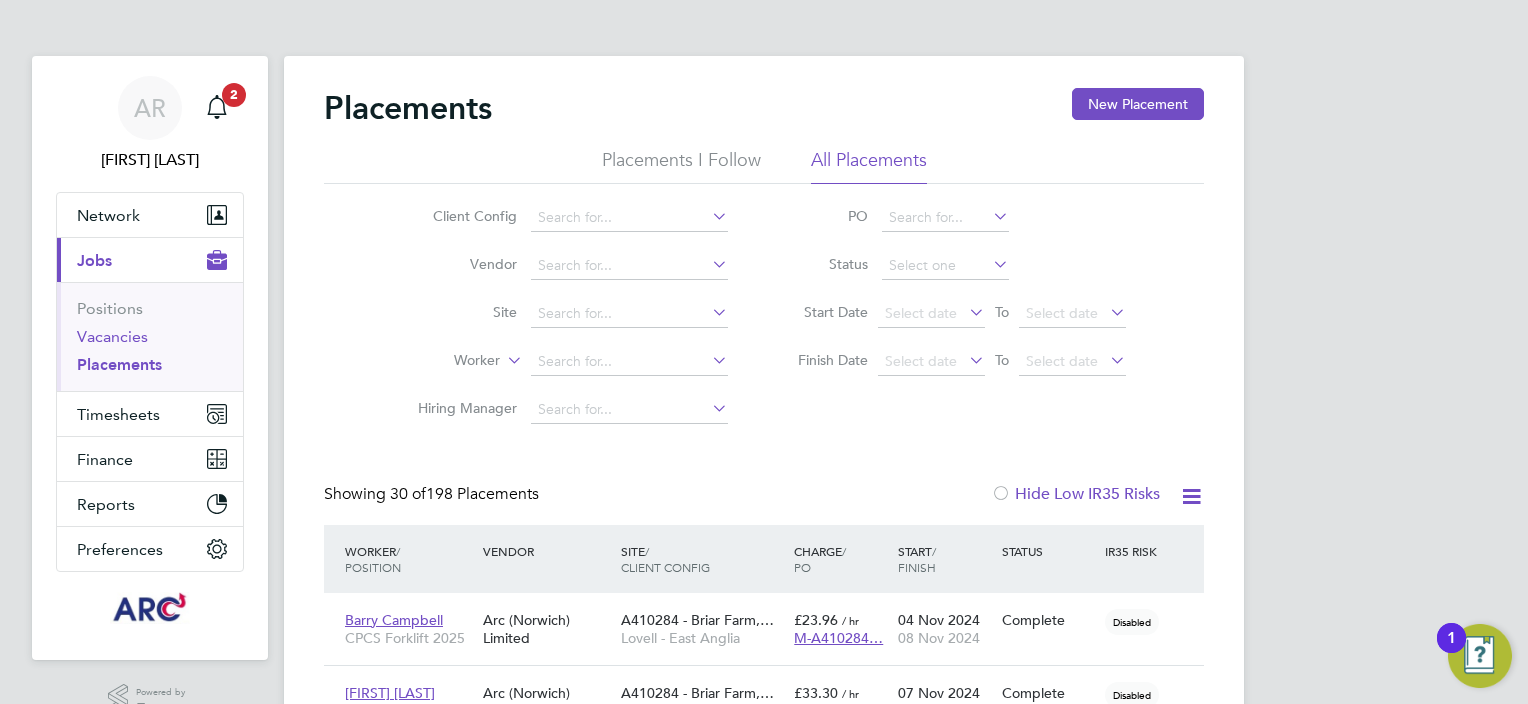 click on "Vacancies" at bounding box center [112, 336] 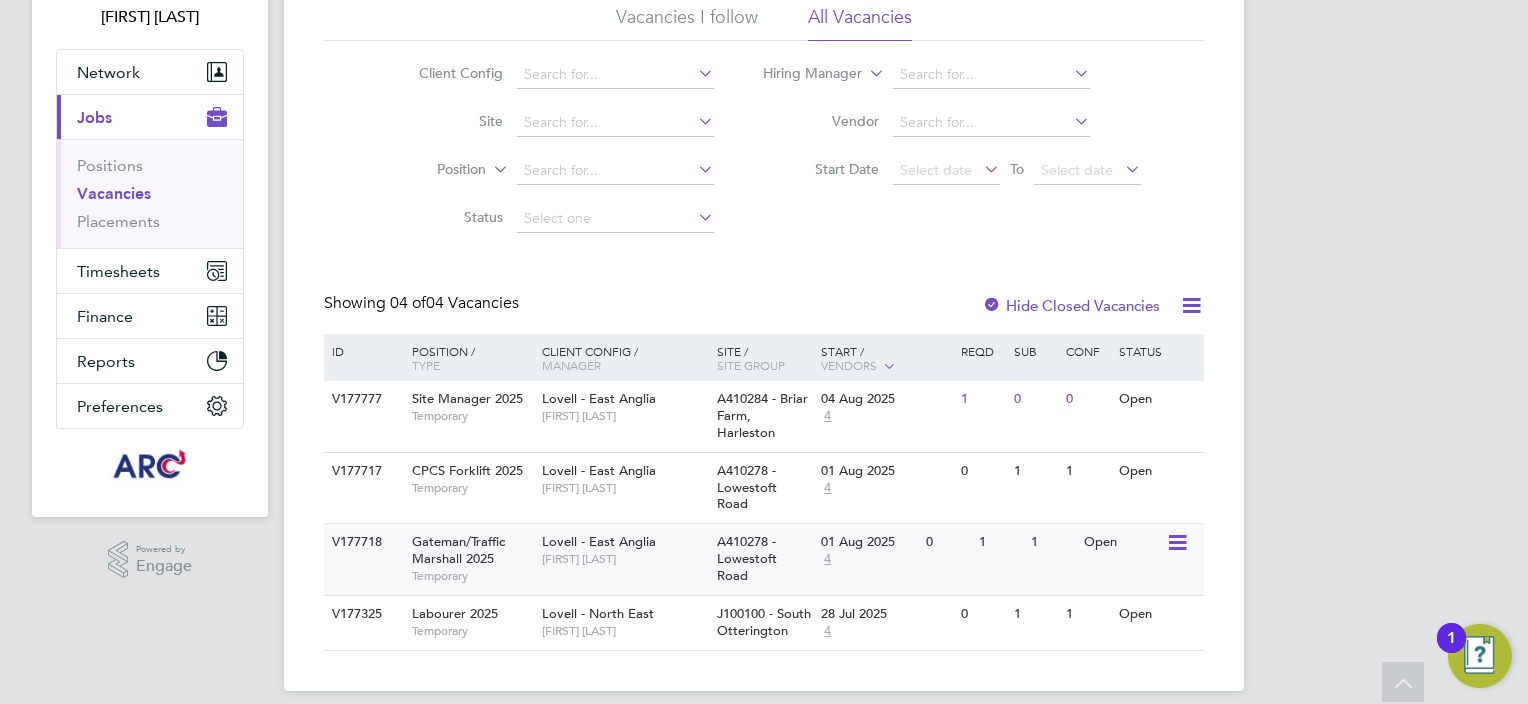 click on "V177718 Gateman/Traffic Marshall 2025   Temporary Lovell - East Anglia   Tommy Salmon A410278 - Lowestoft Road   01 Aug 2025 4 0 1 1 Open" 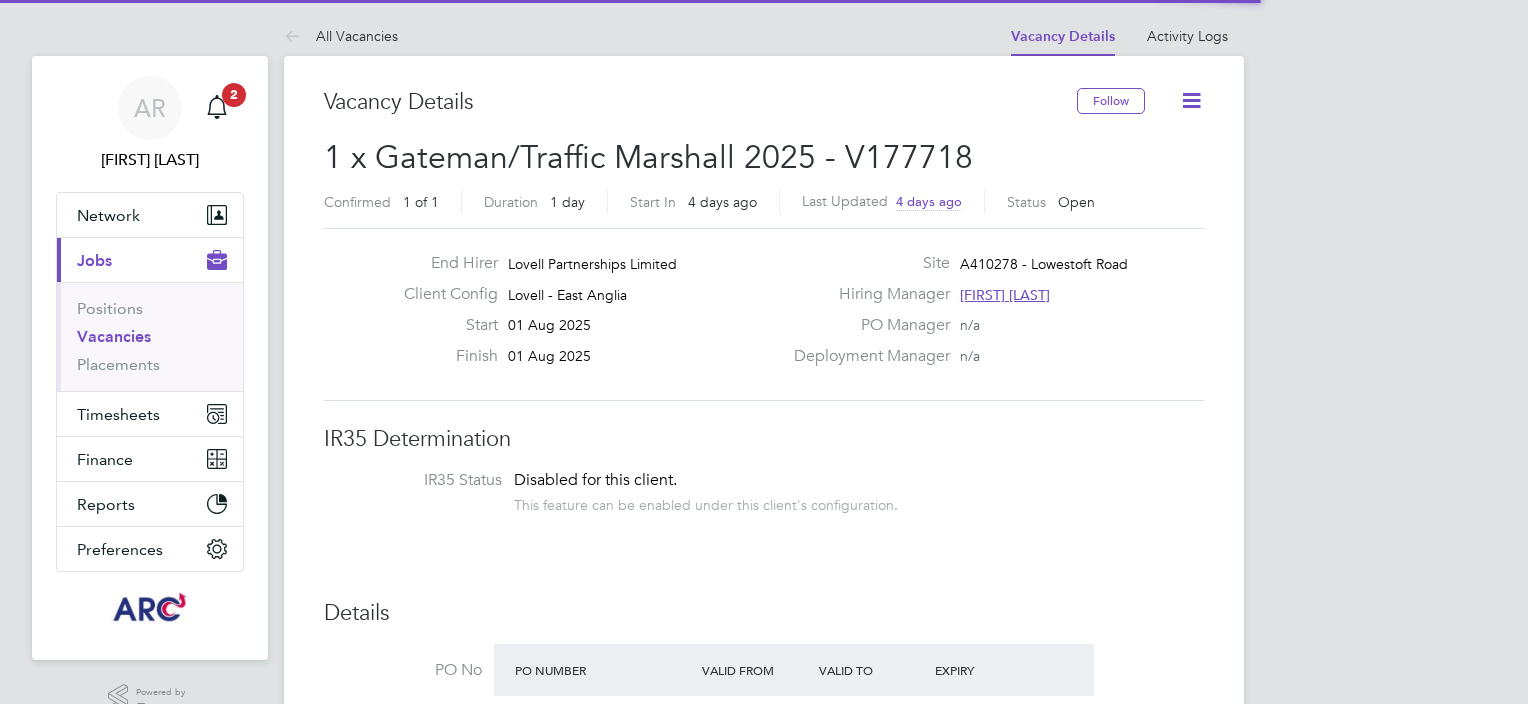 scroll, scrollTop: 0, scrollLeft: 0, axis: both 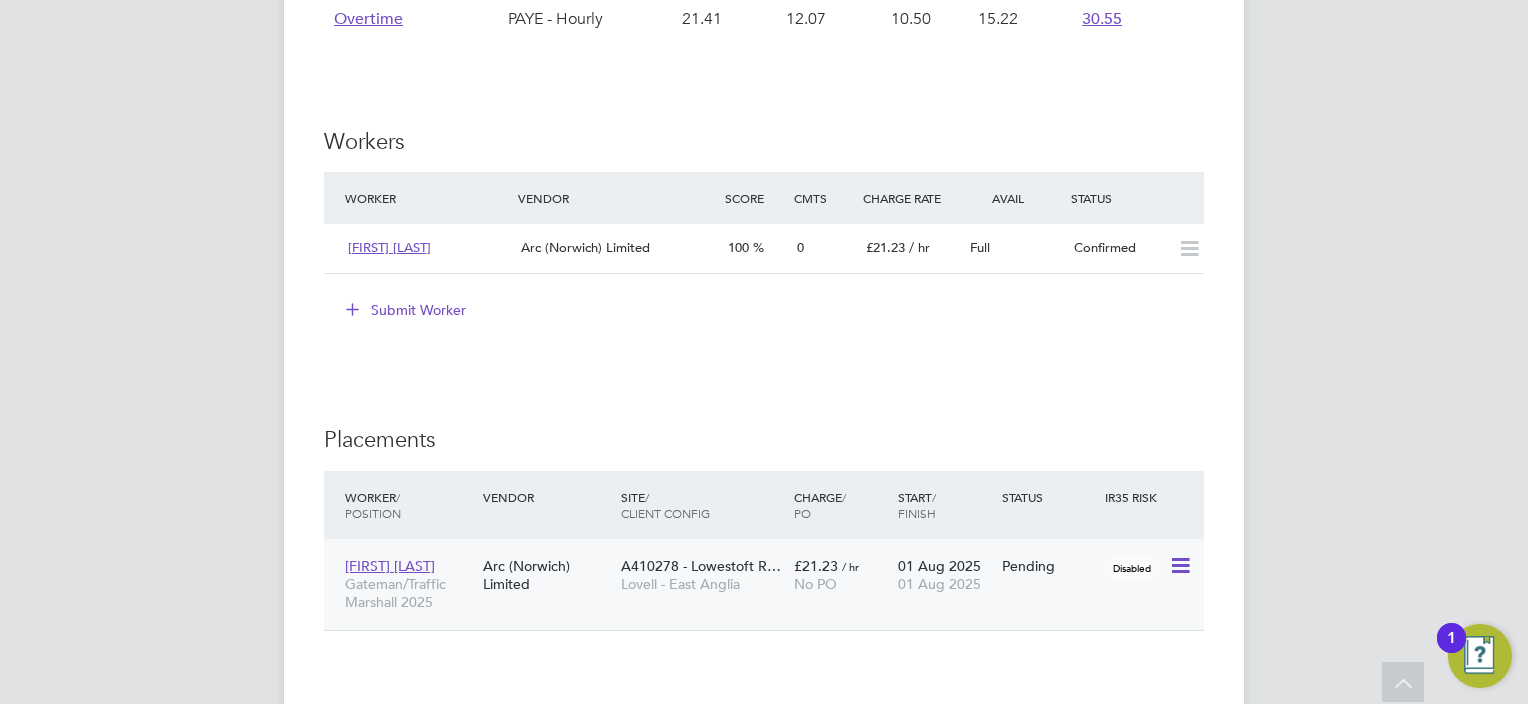 click 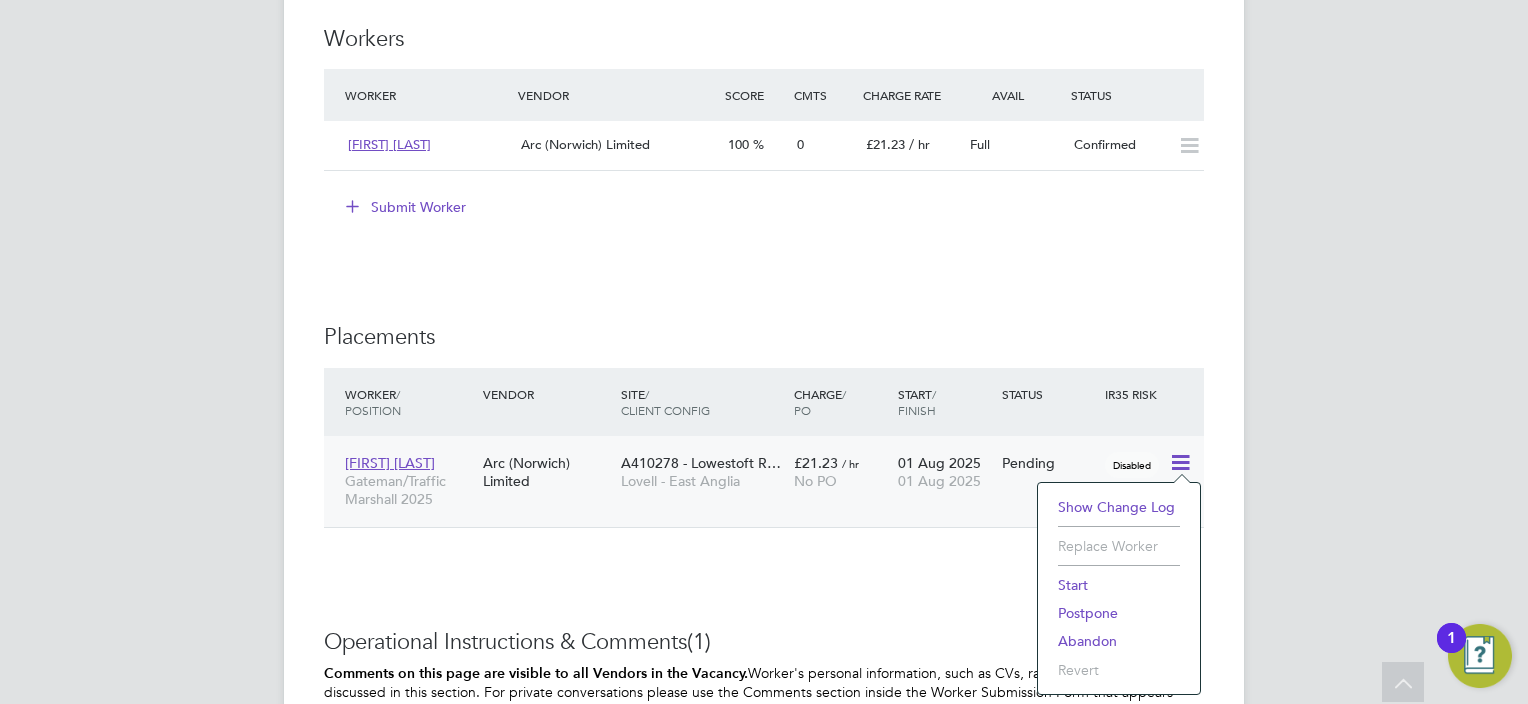 scroll, scrollTop: 1800, scrollLeft: 0, axis: vertical 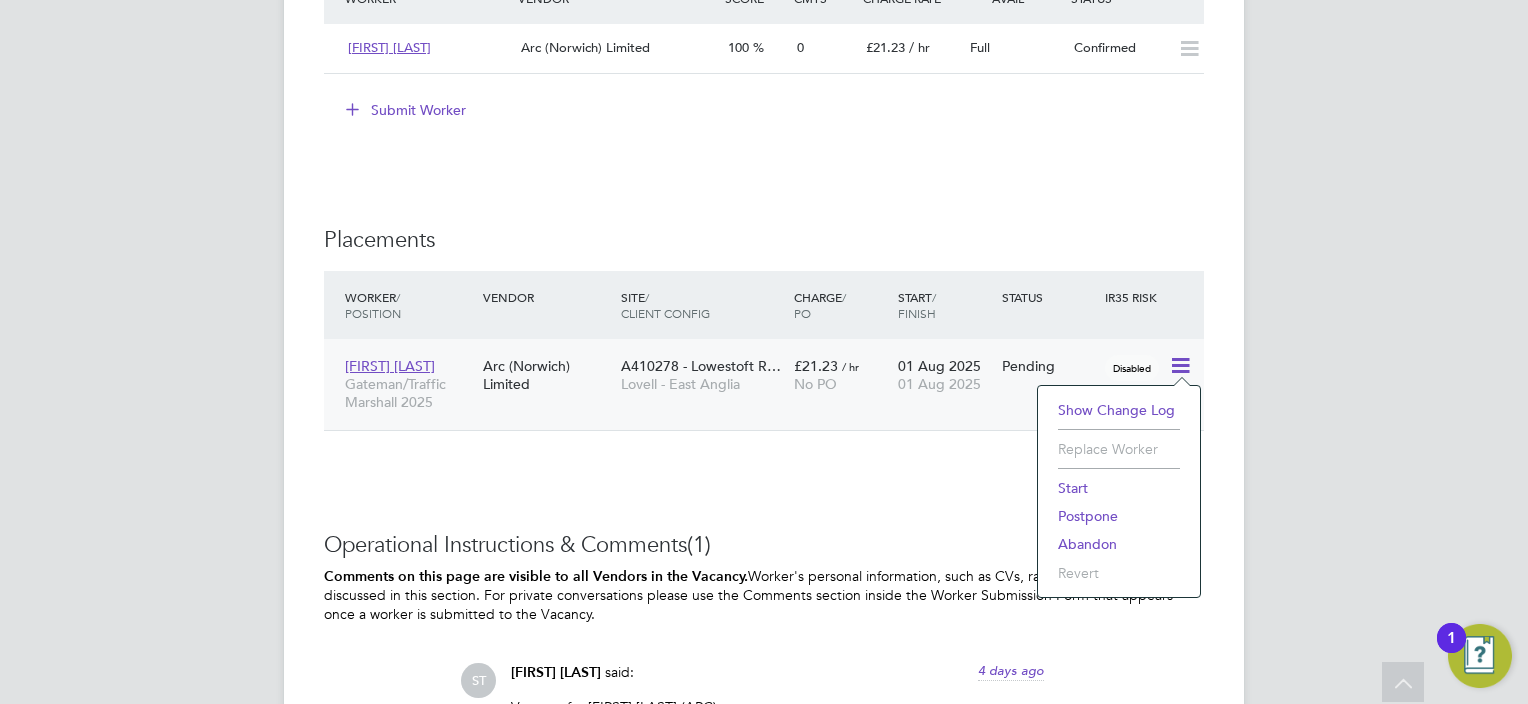 click on "Start" 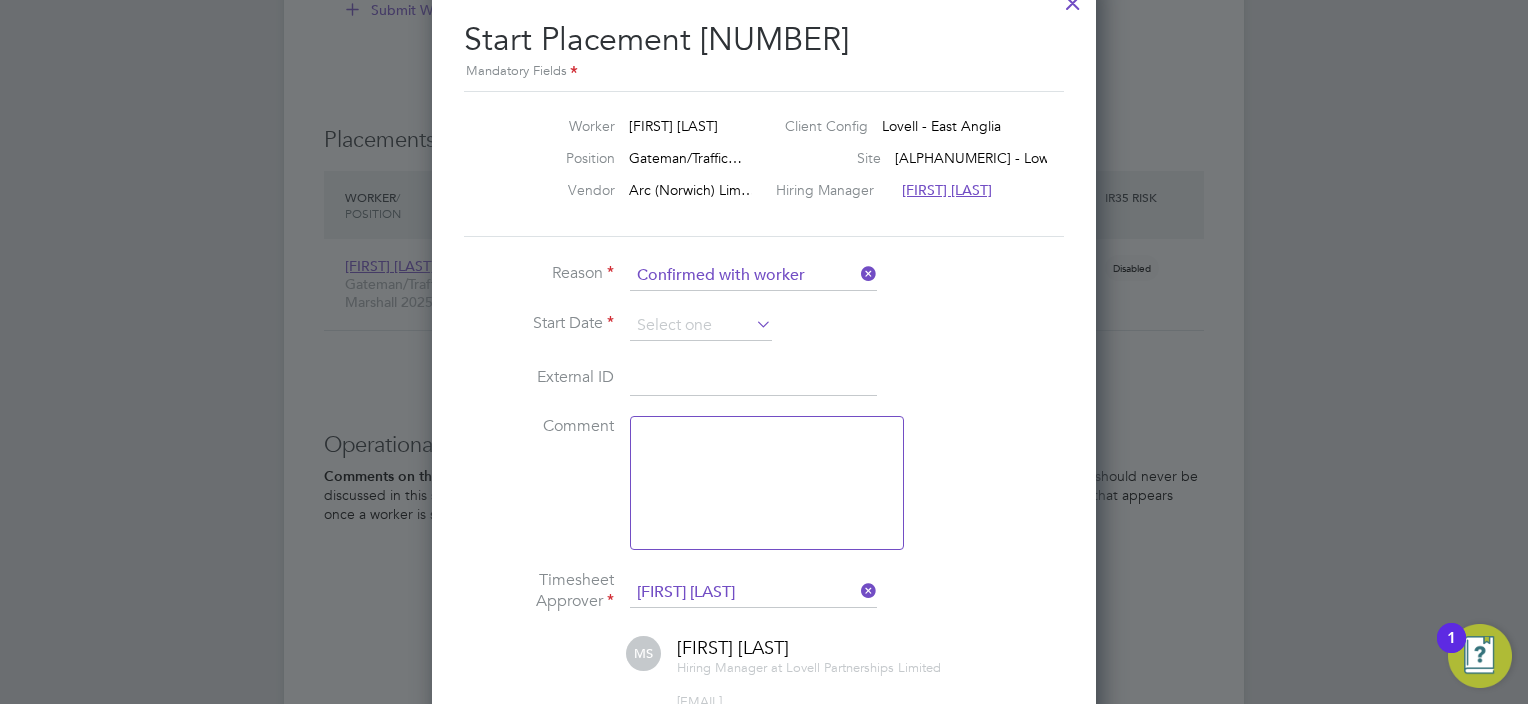 click 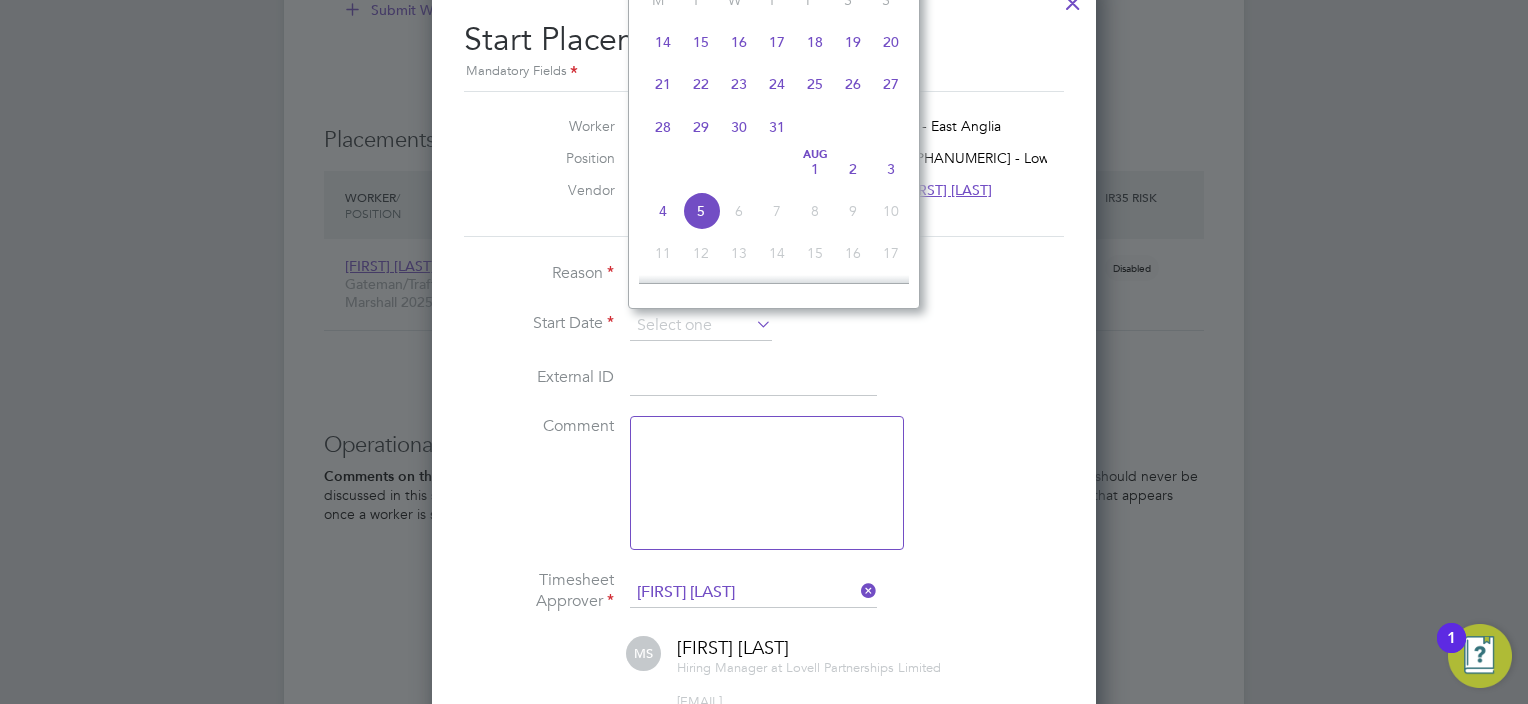 click on "Aug 1" 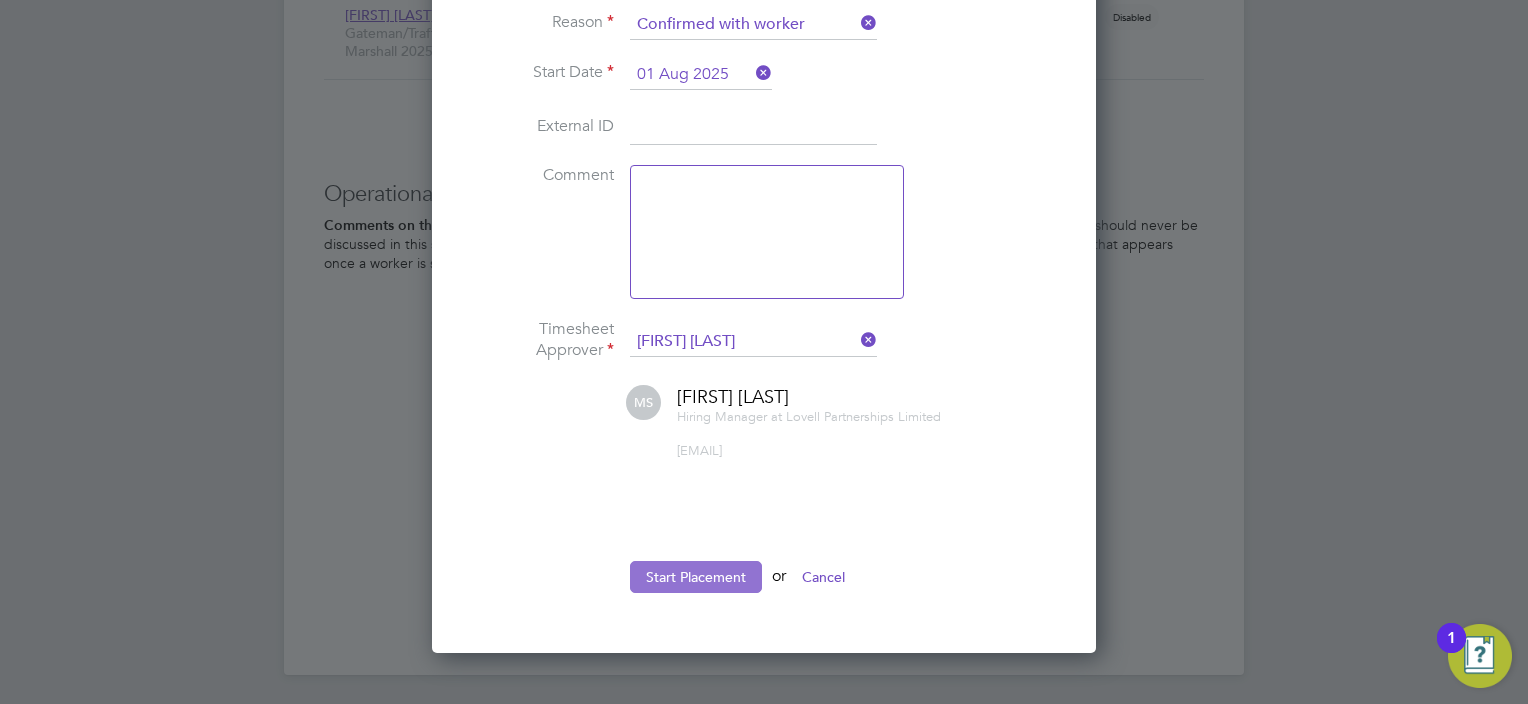 click on "Start Placement" 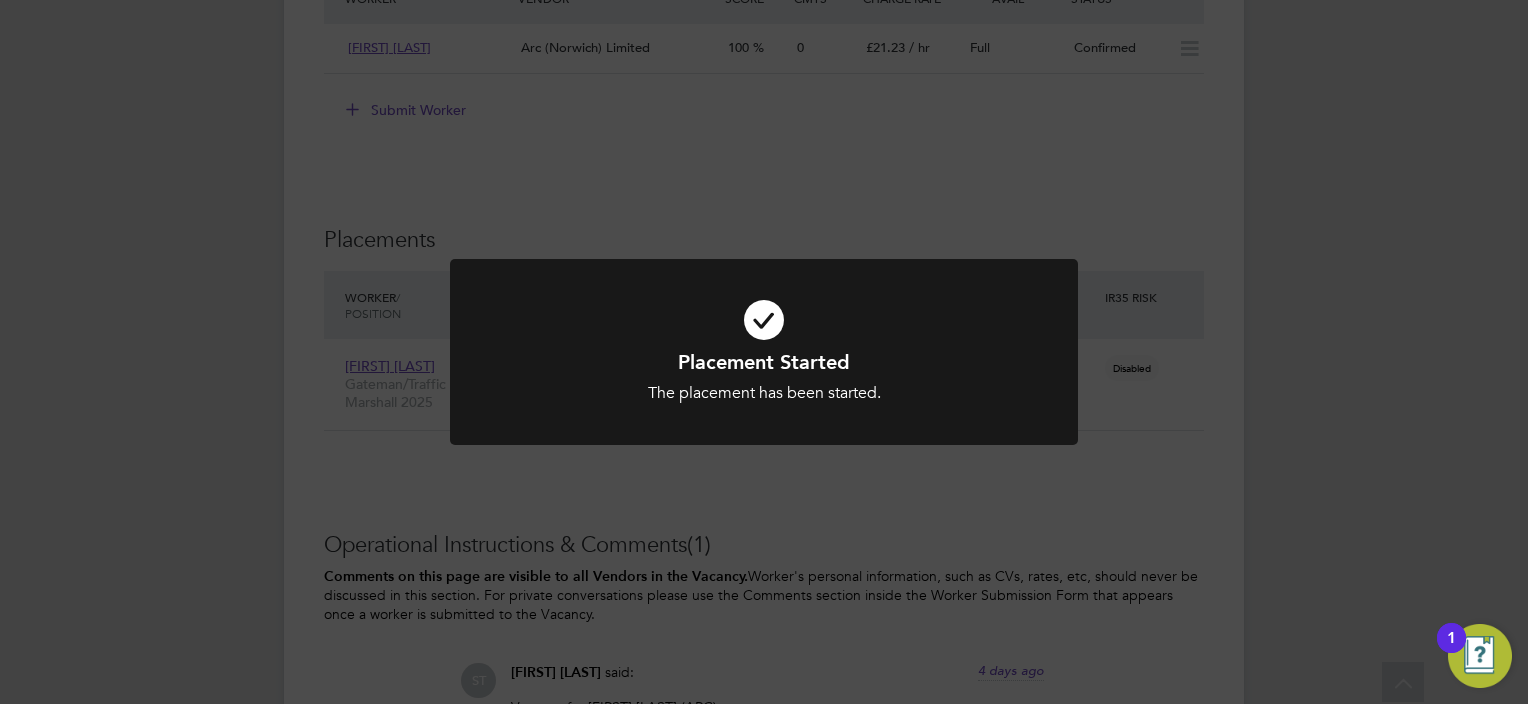 click on "Placement Started The placement has been started. Cancel Okay" 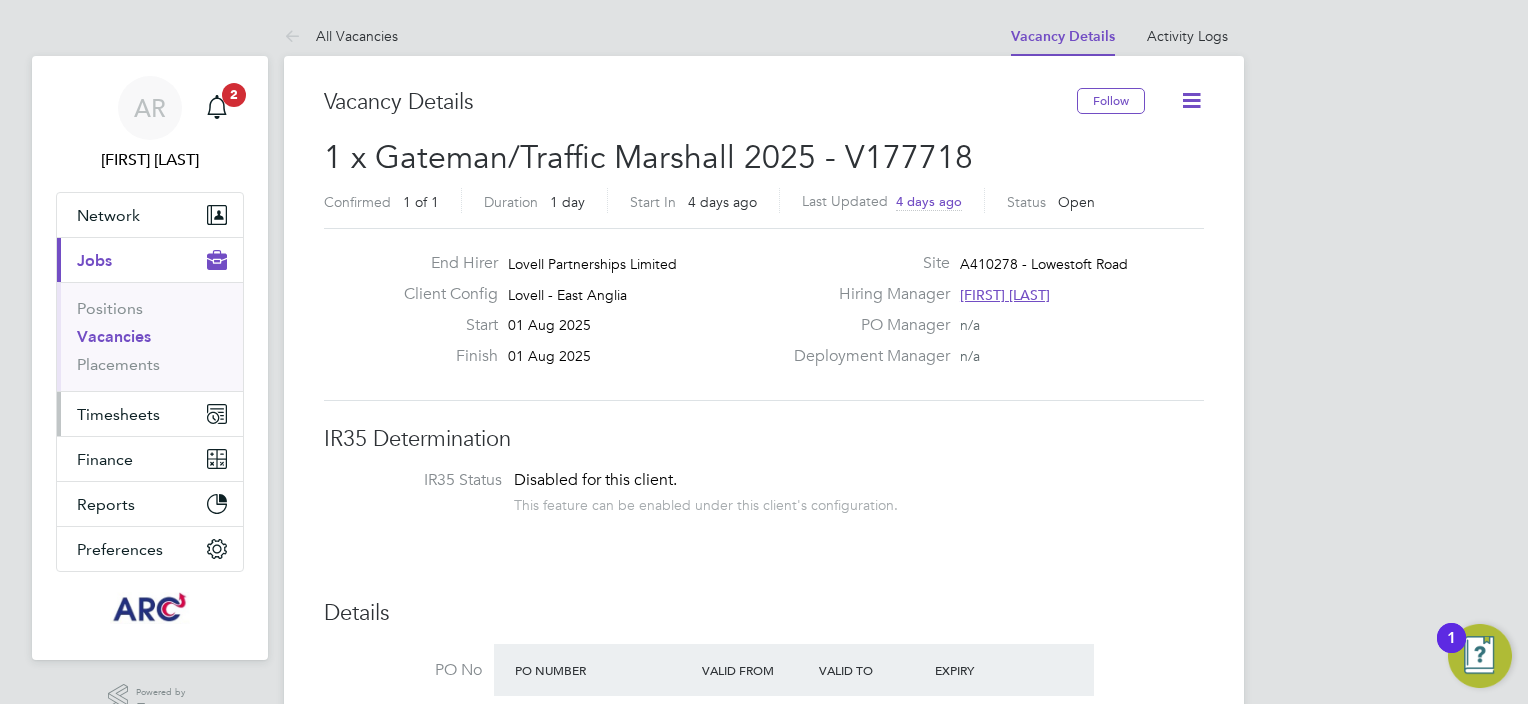 click on "Timesheets" at bounding box center (150, 414) 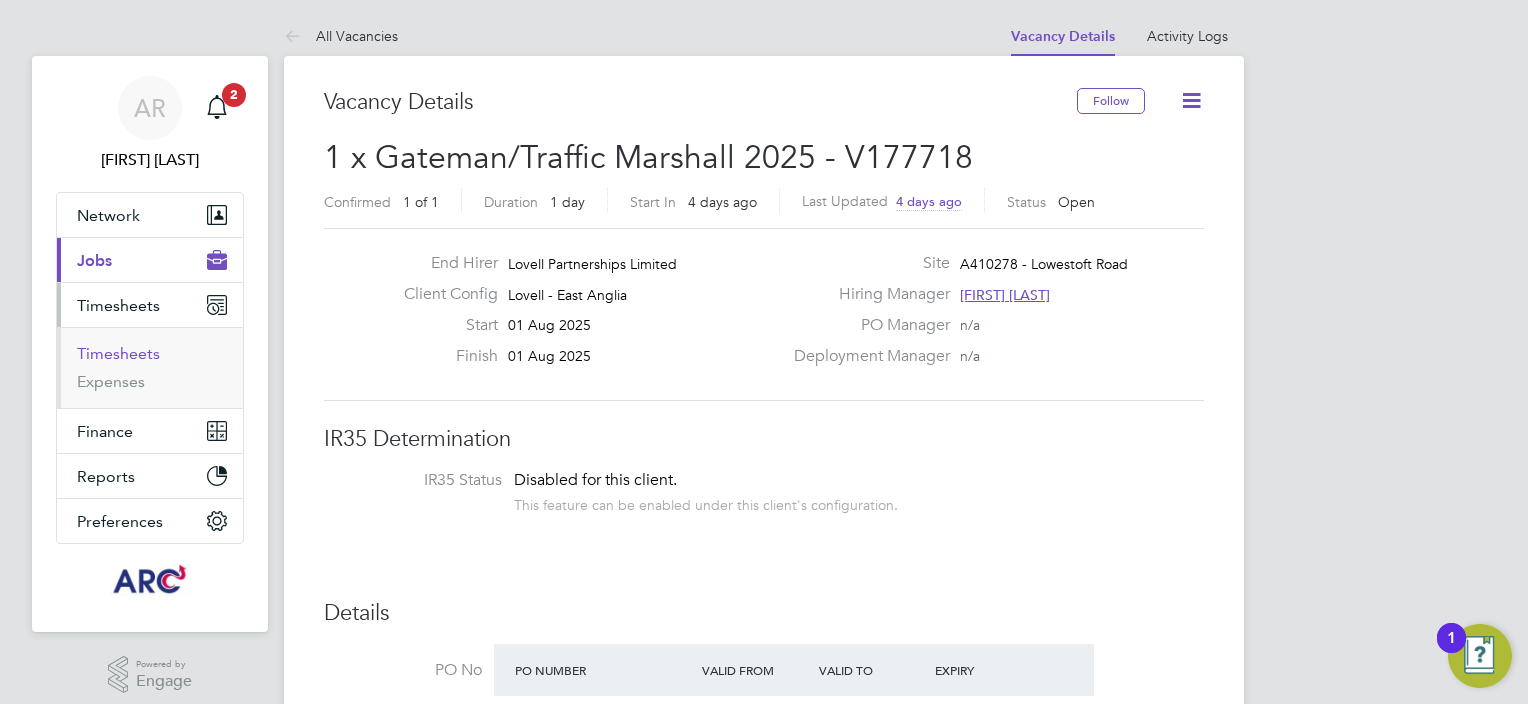 click on "Timesheets" at bounding box center (118, 353) 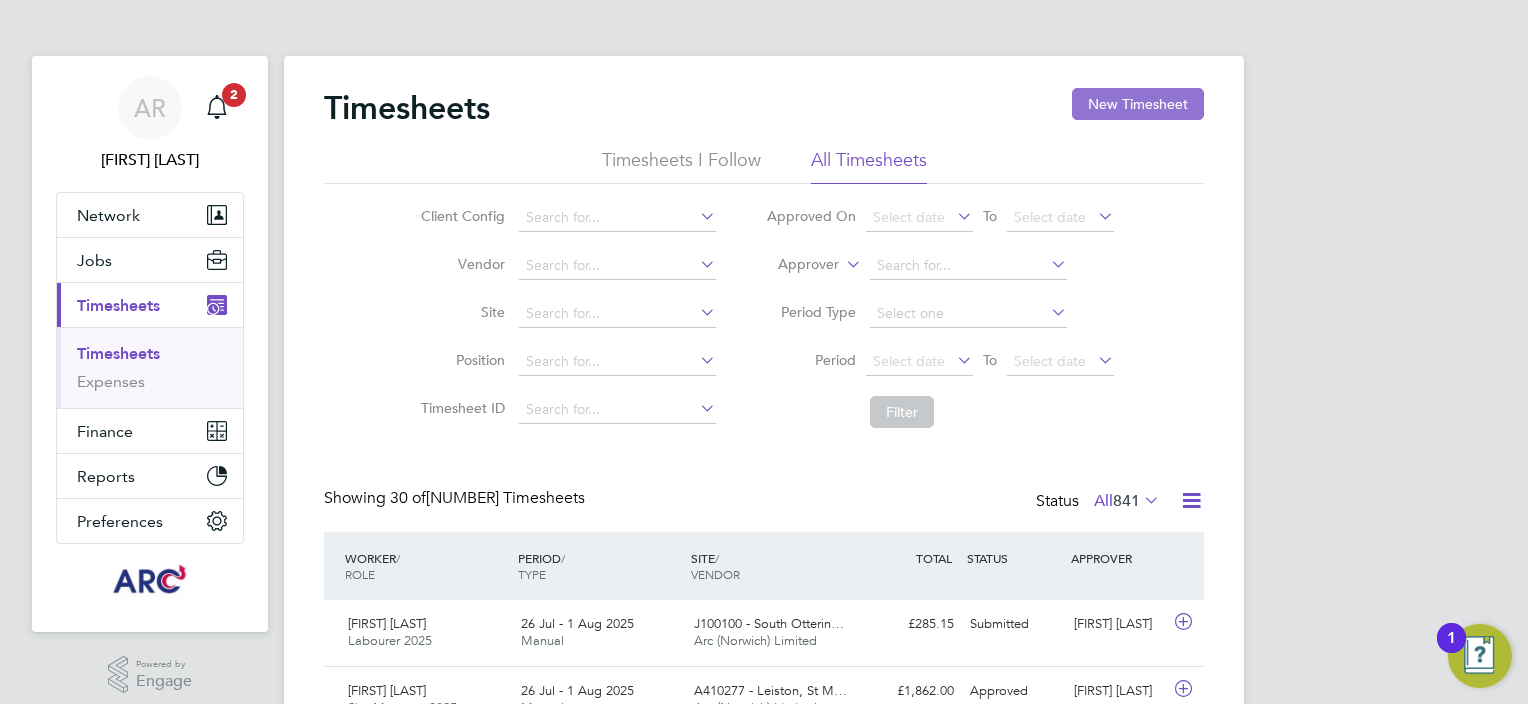 click on "New Timesheet" 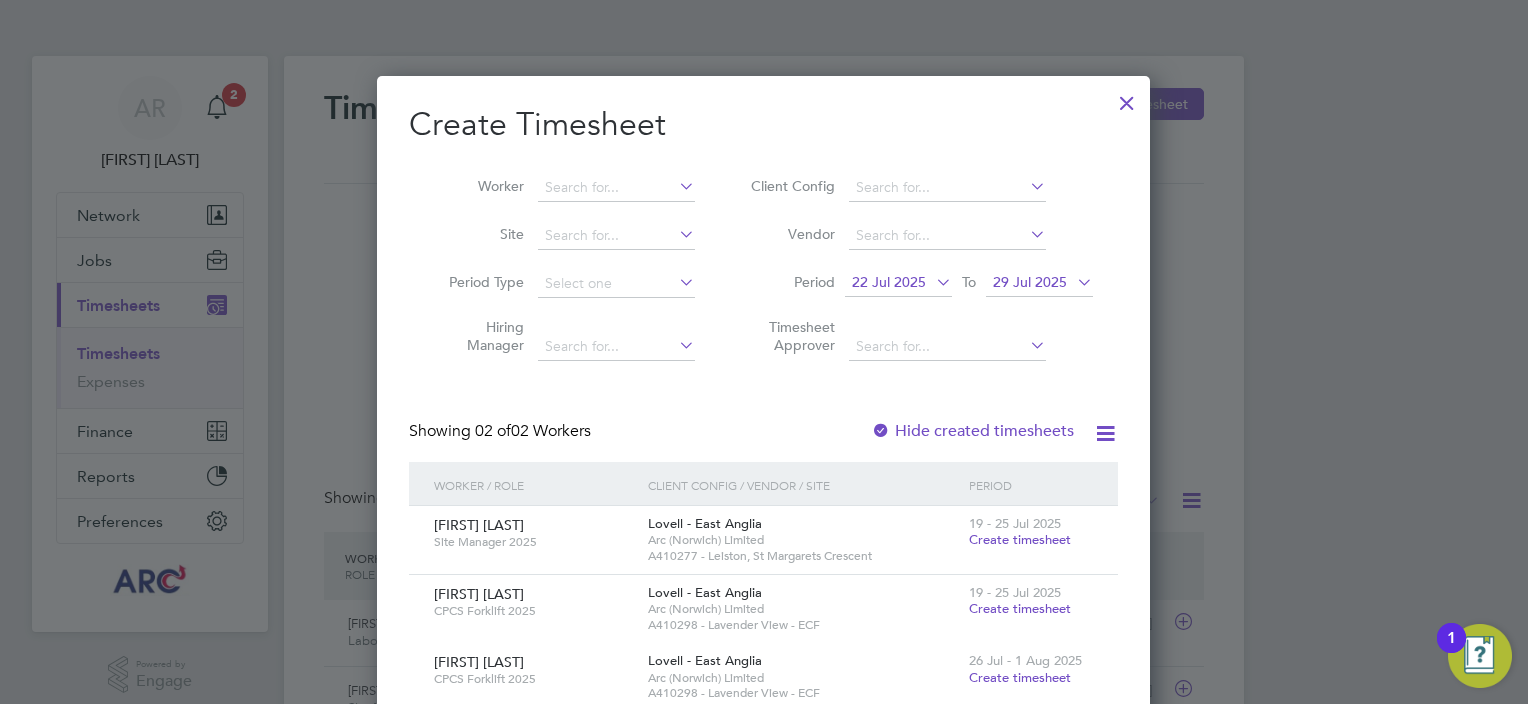 click at bounding box center (1073, 282) 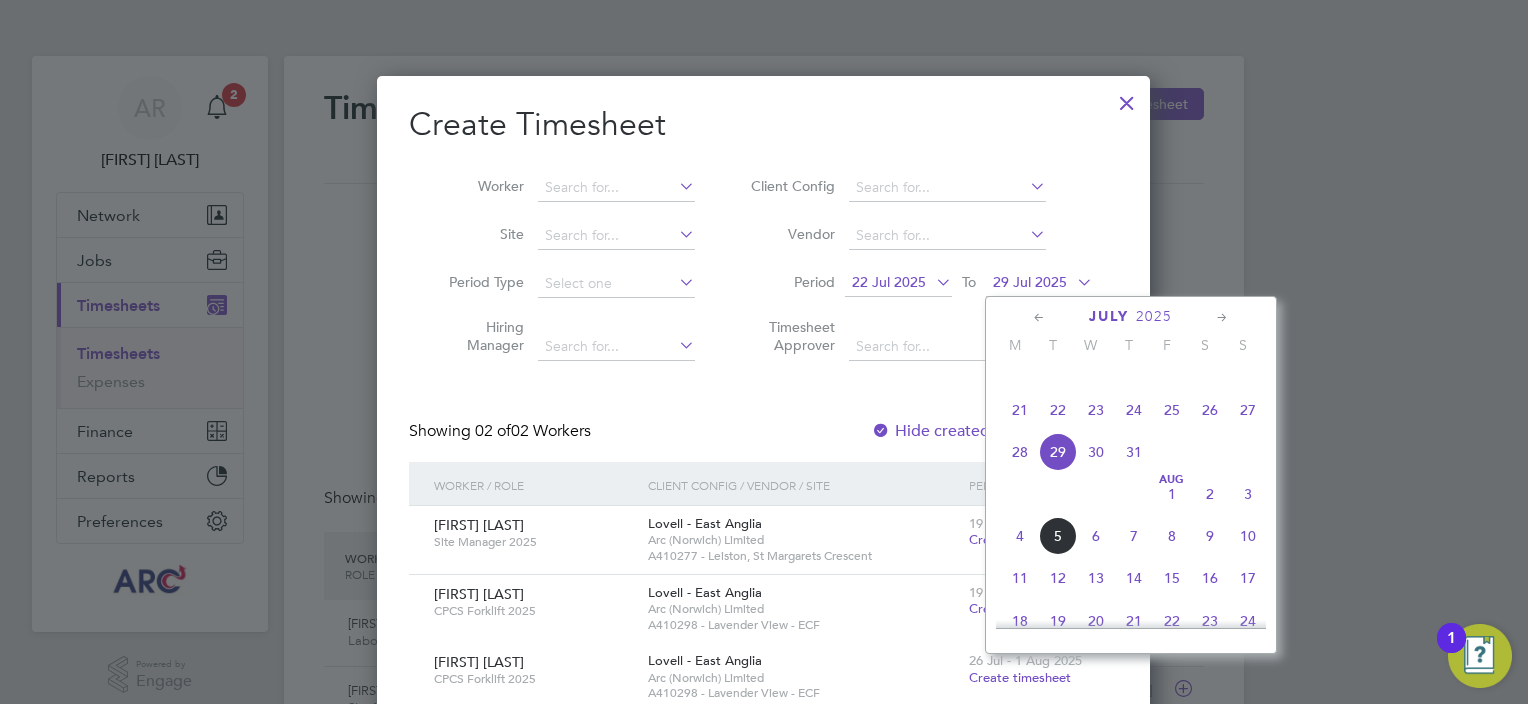 click on "Aug 1" 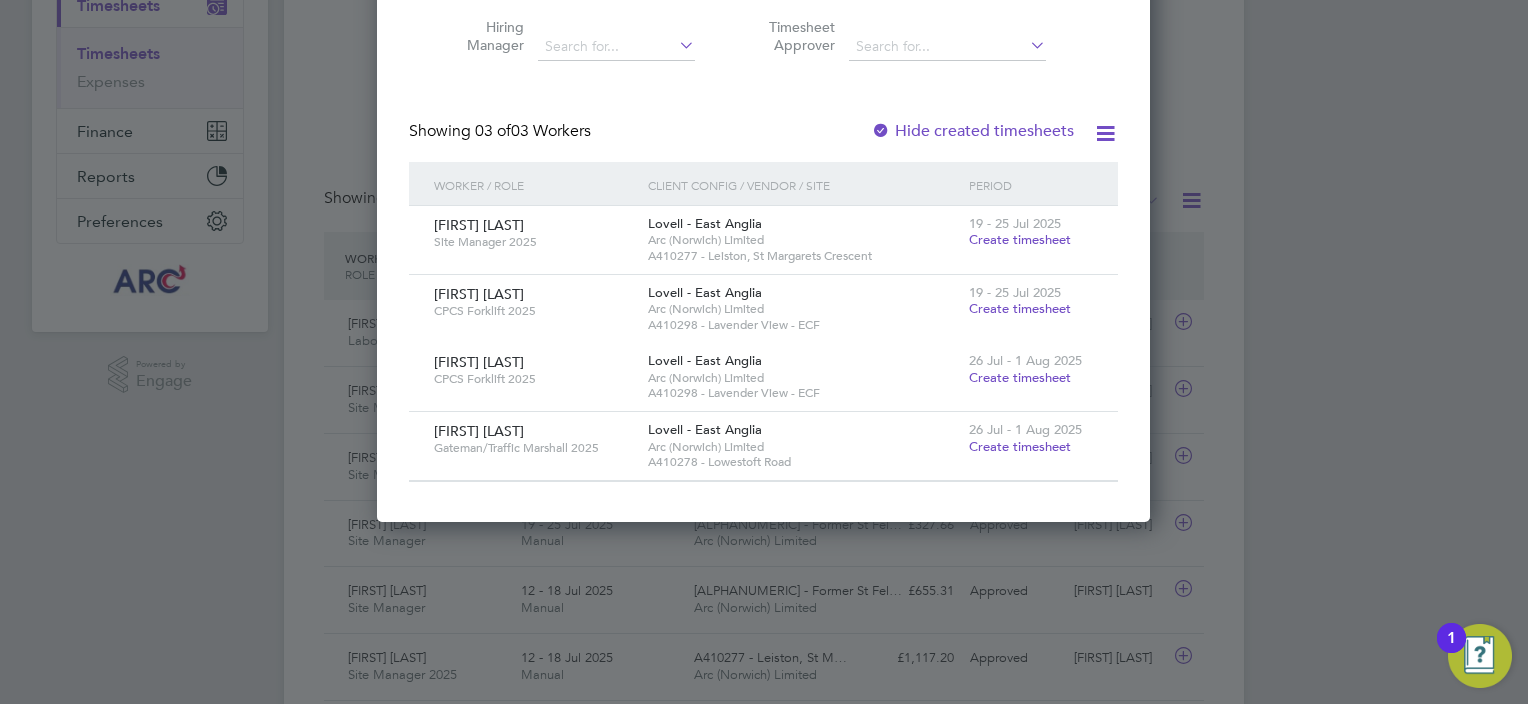 click on "Create timesheet" at bounding box center [1020, 446] 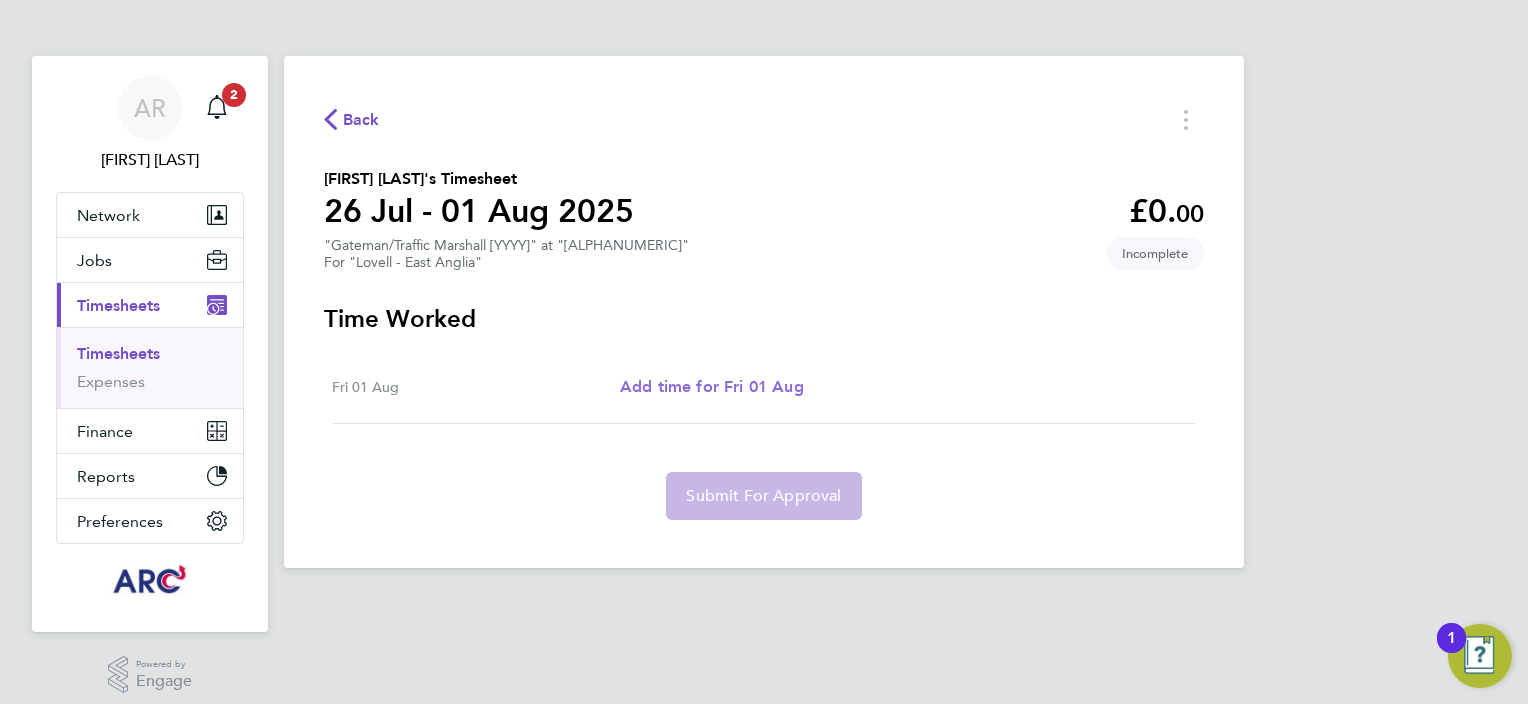 click on "Add time for Fri 01 Aug" at bounding box center (712, 386) 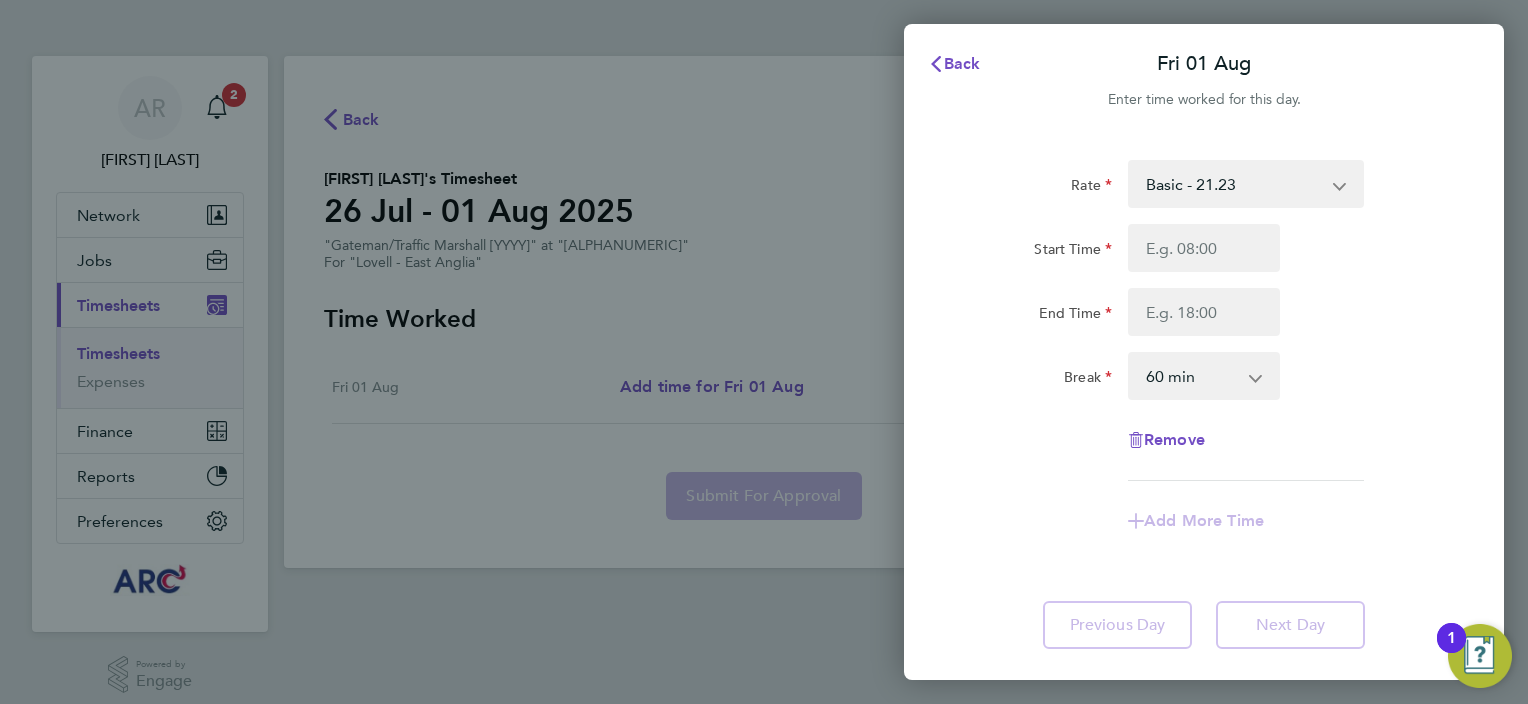 click on "Basic - 21.23   Overtime - 30.55" at bounding box center [1234, 184] 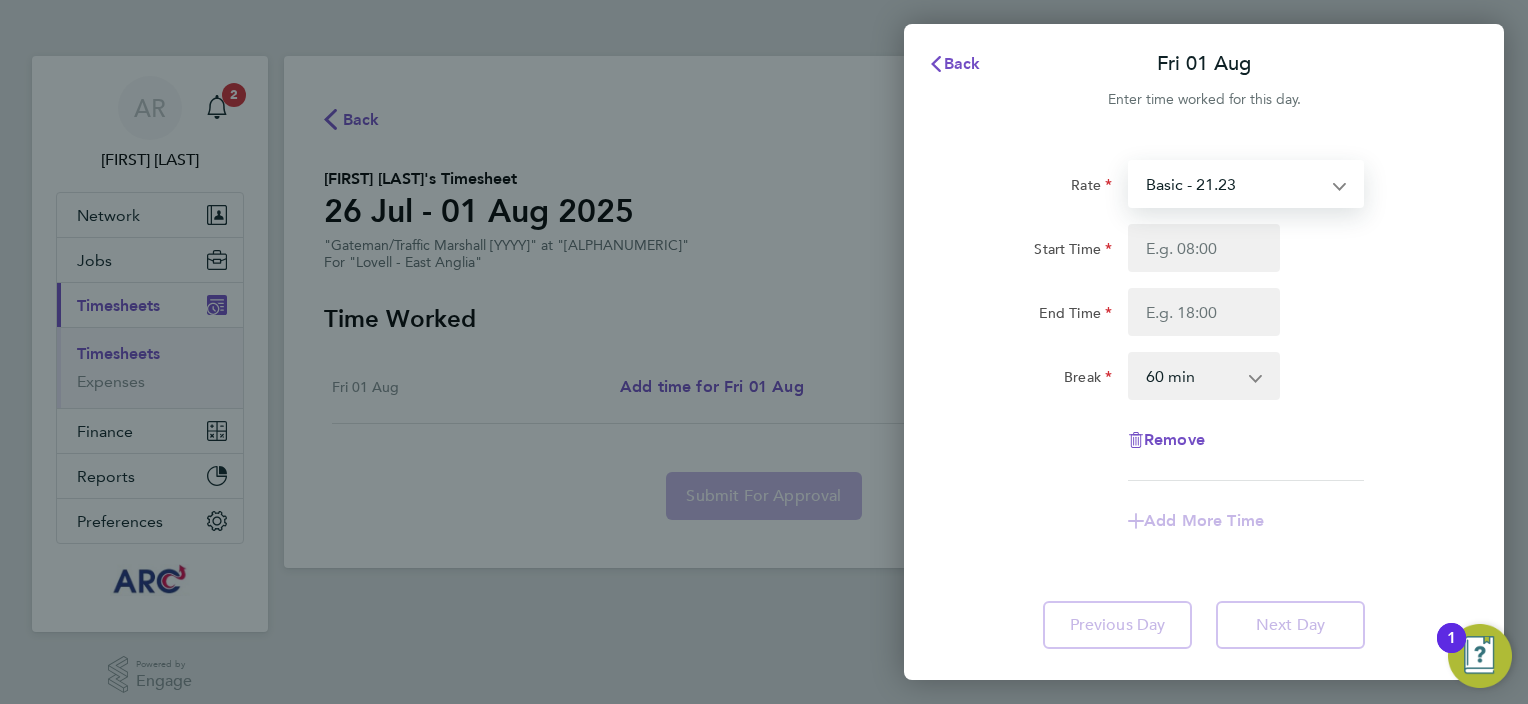 click on "Basic - 21.23   Overtime - 30.55" at bounding box center [1234, 184] 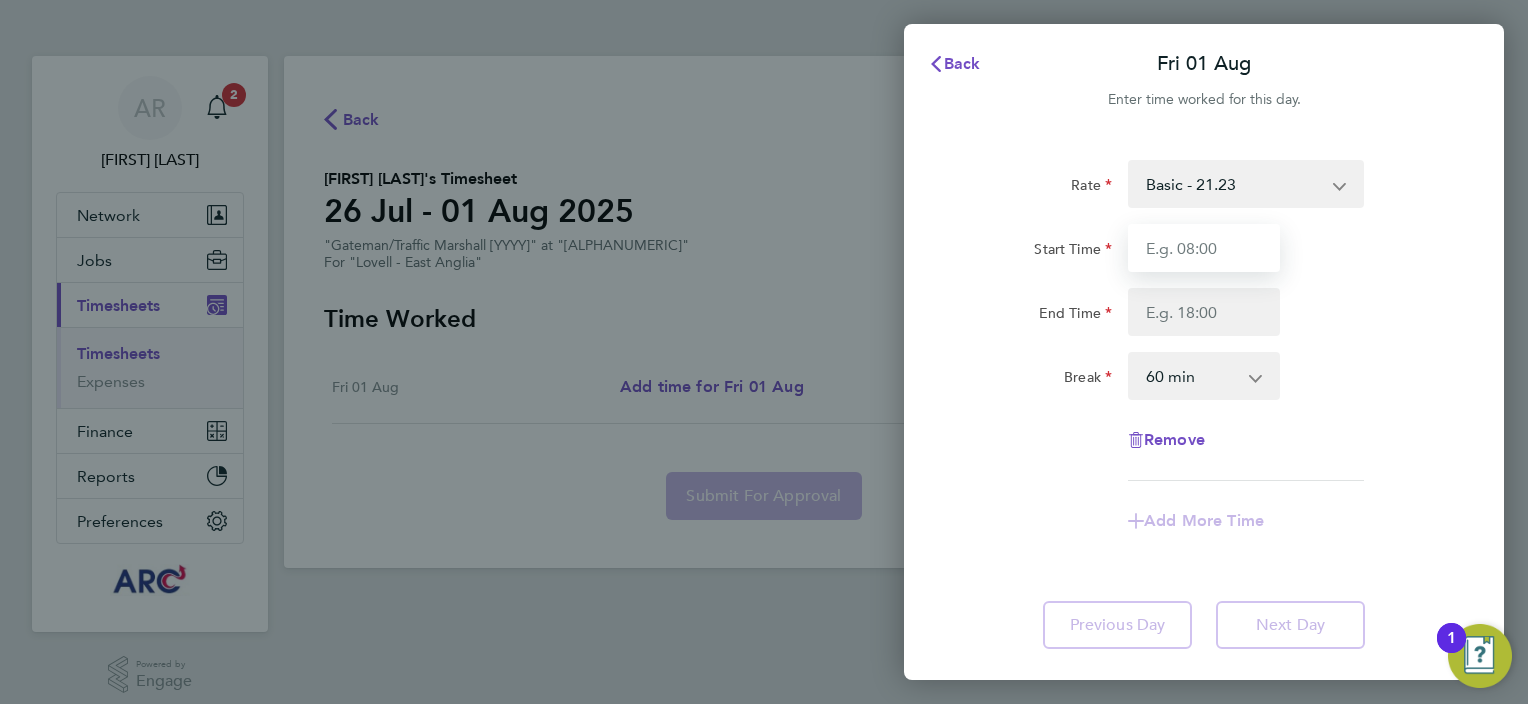 drag, startPoint x: 1189, startPoint y: 244, endPoint x: 1216, endPoint y: 240, distance: 27.294687 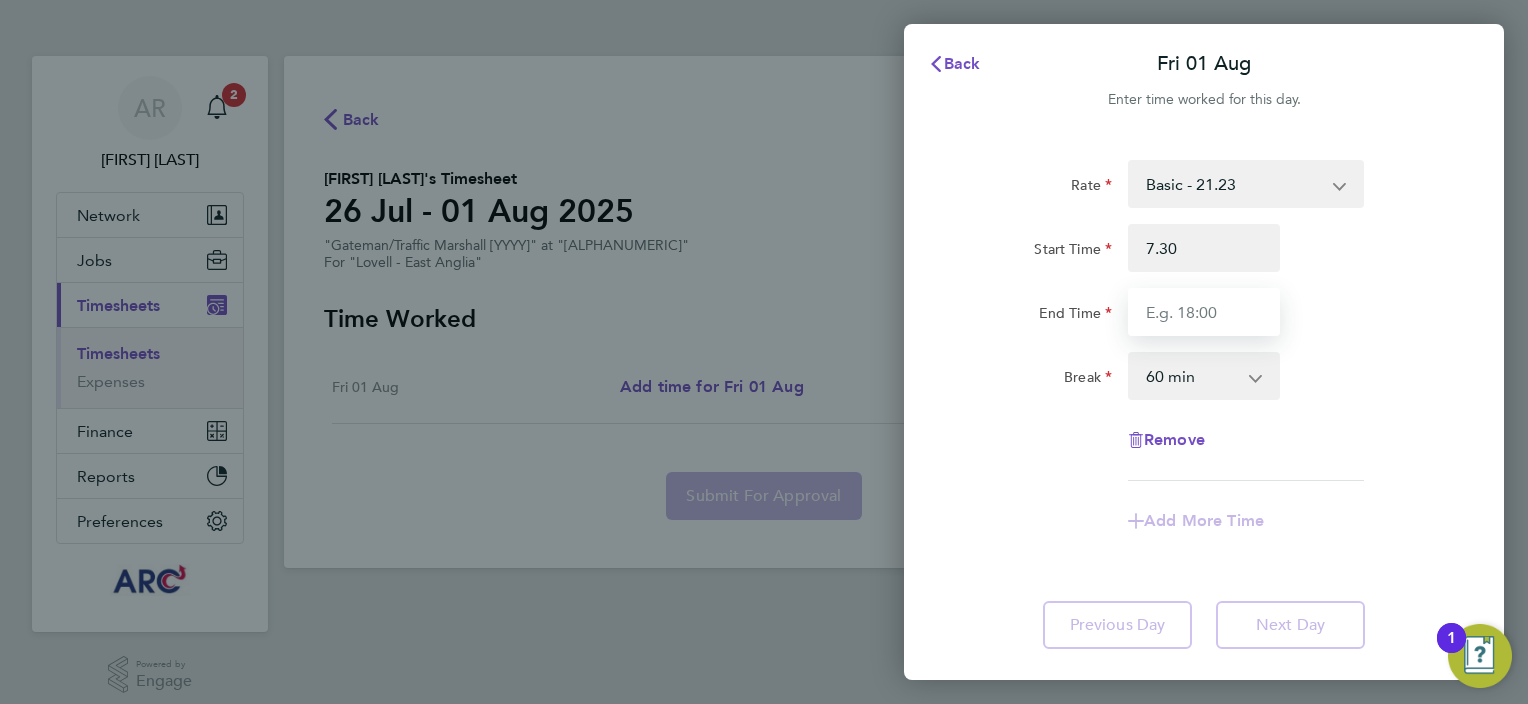 type on "07:30" 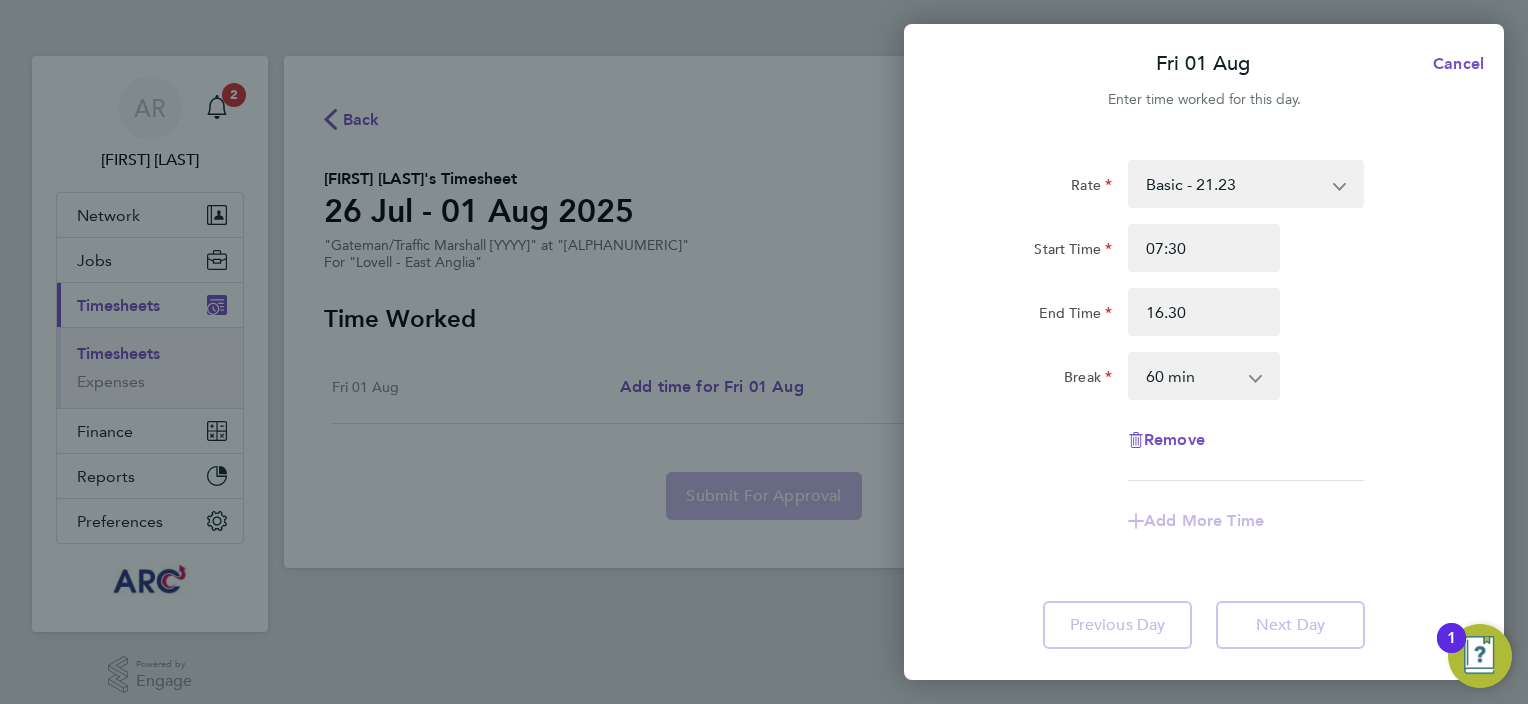type on "16:30" 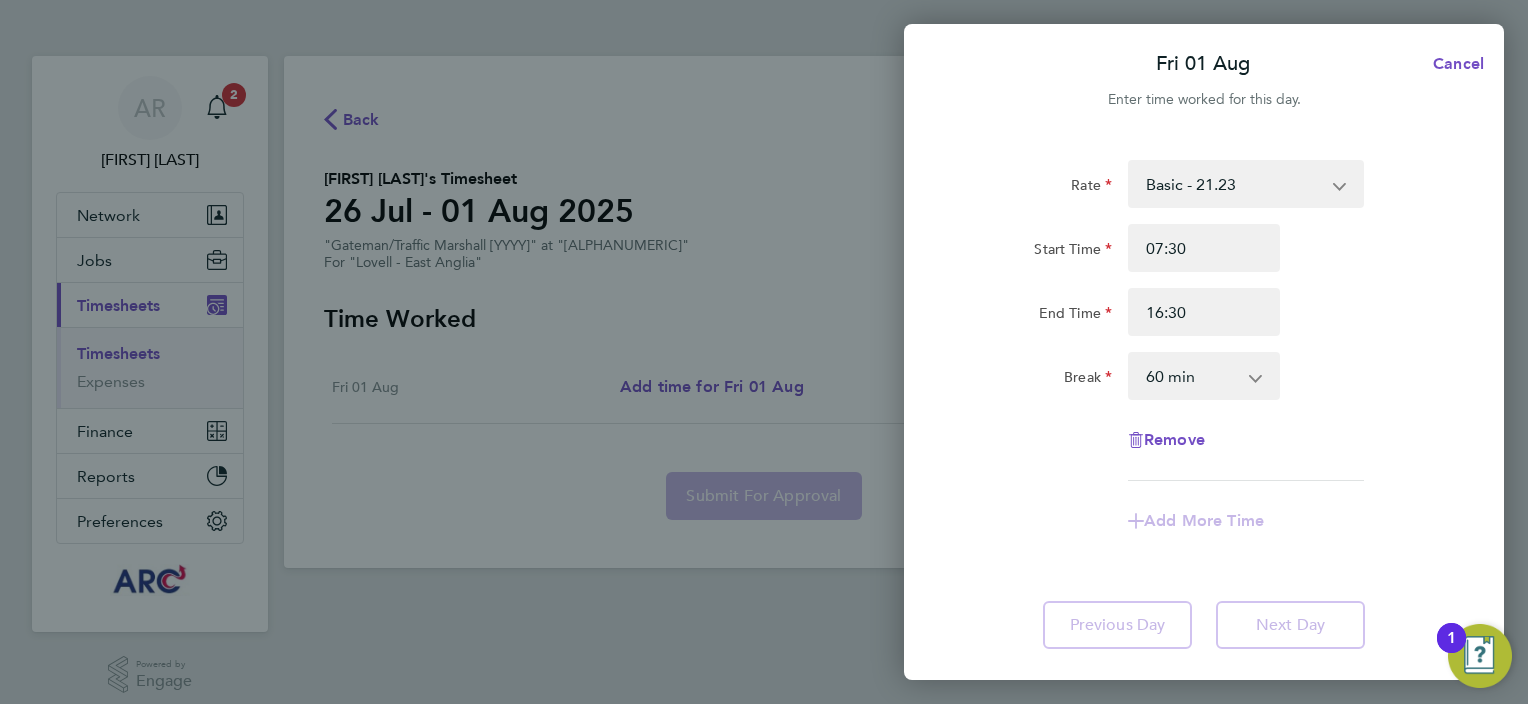 click on "0 min   15 min   30 min   45 min   60 min   75 min   90 min" at bounding box center (1192, 376) 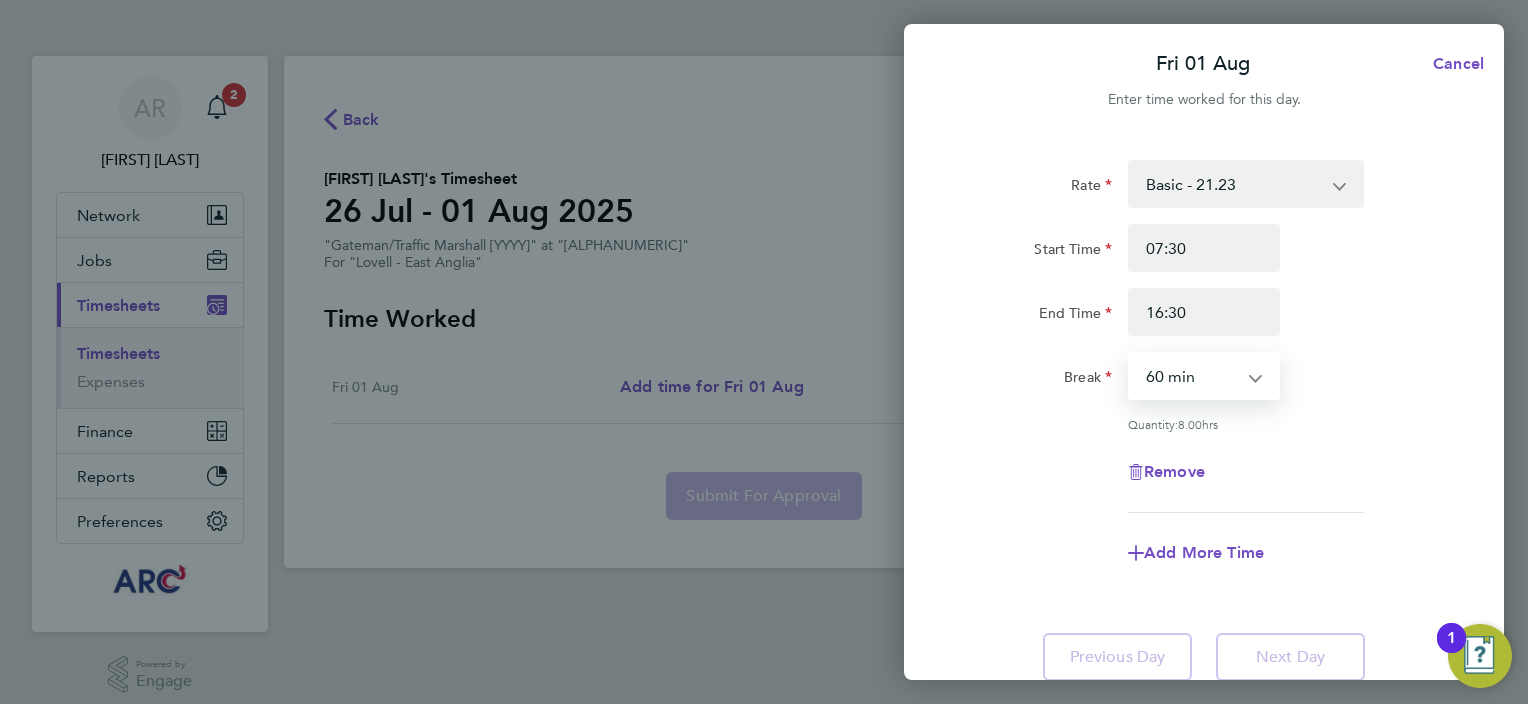 select on "30" 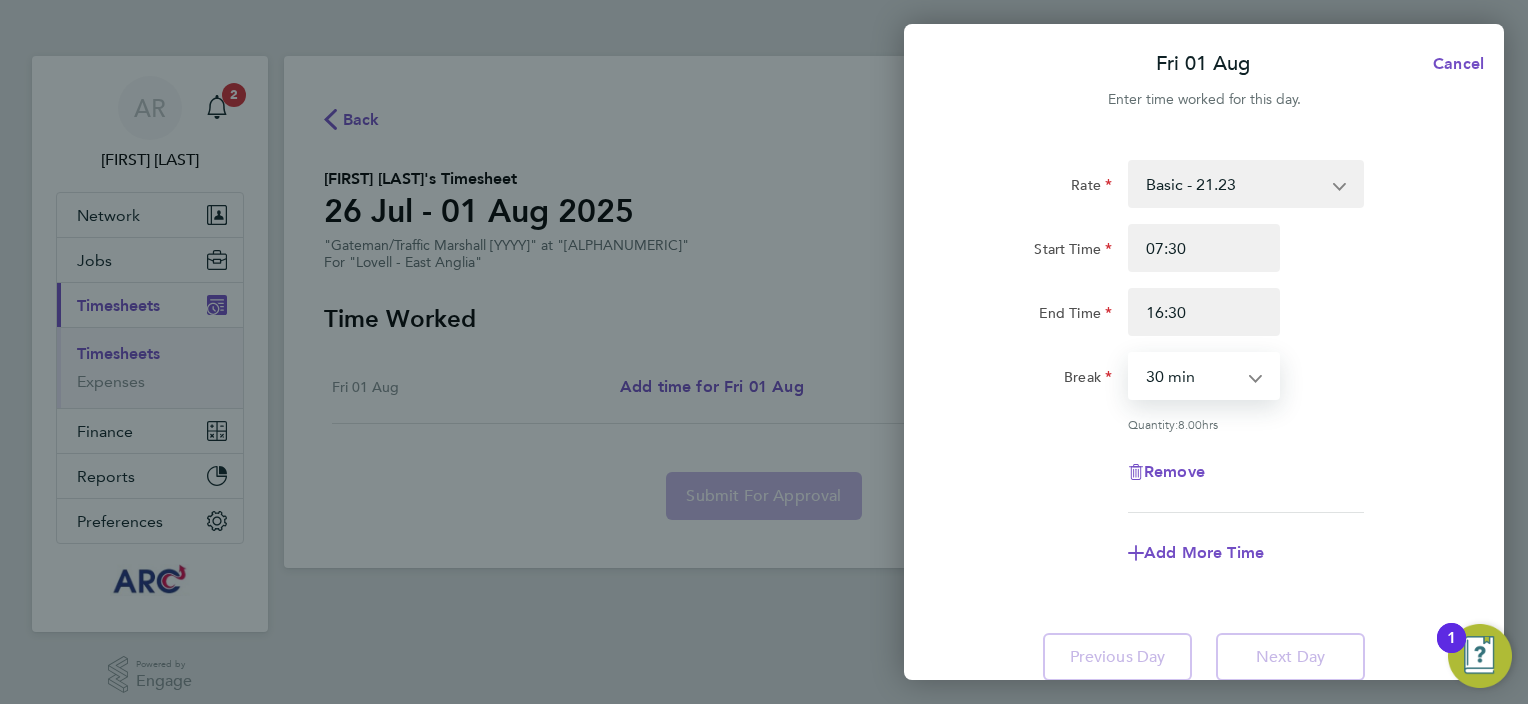 click on "0 min   15 min   30 min   45 min   60 min   75 min   90 min" at bounding box center (1192, 376) 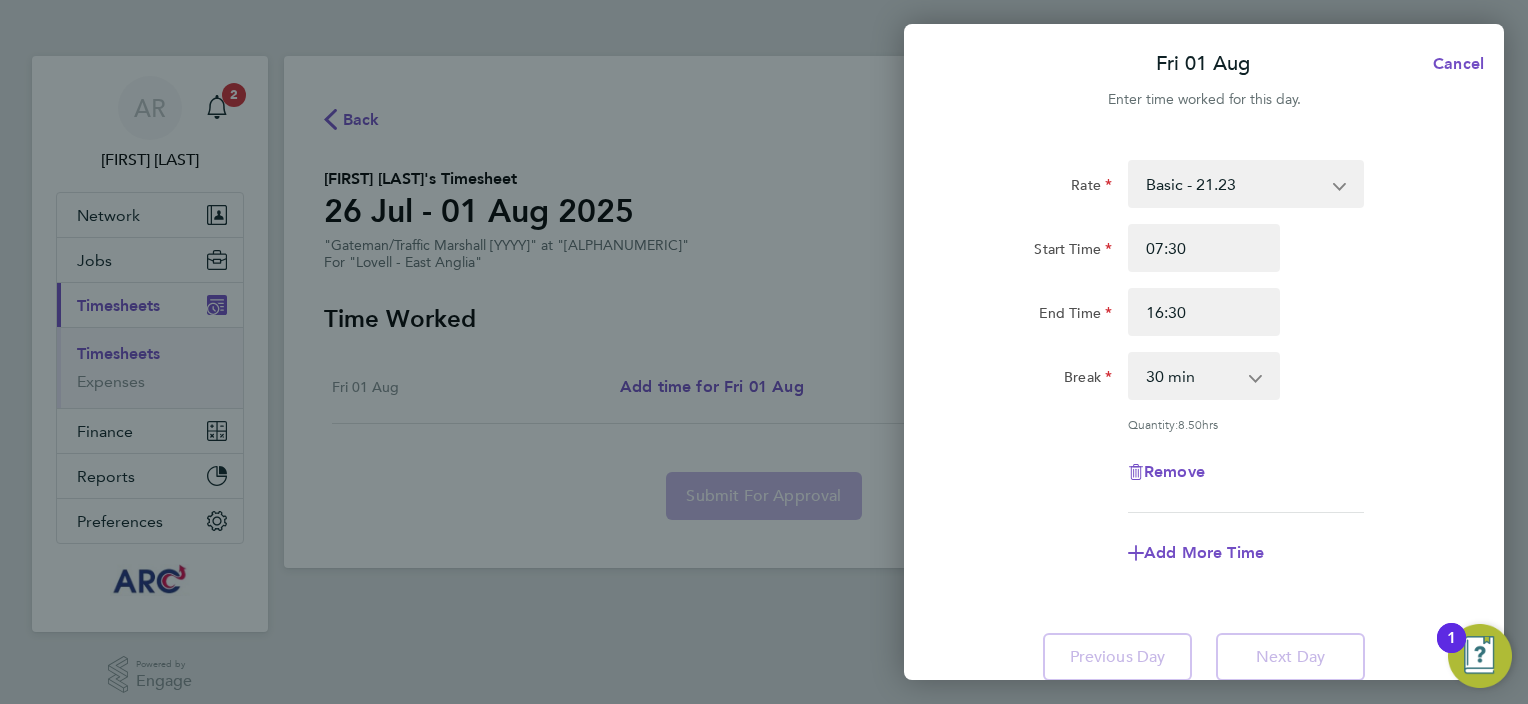 click on "Quantity:  8.50  hrs" 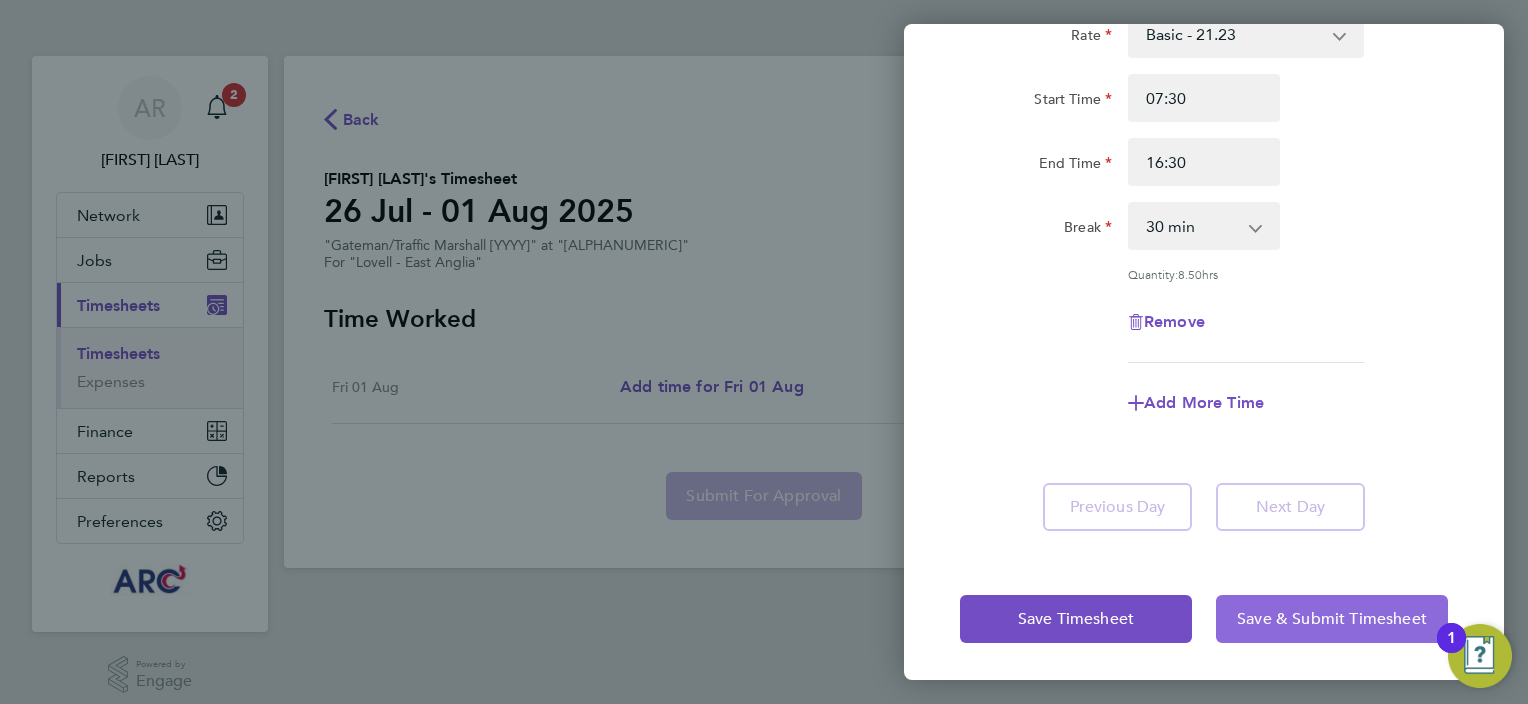 click on "Save & Submit Timesheet" 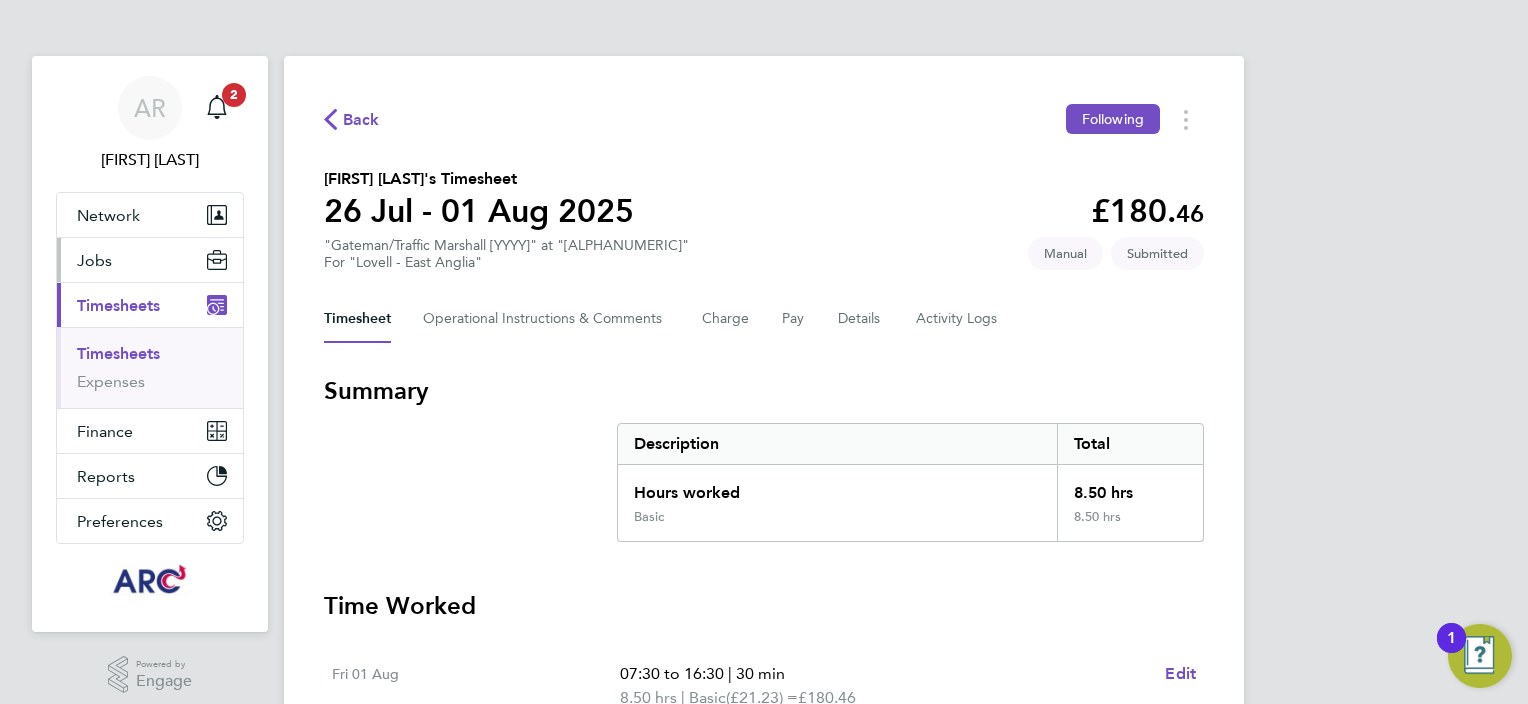 click on "Jobs" at bounding box center (150, 260) 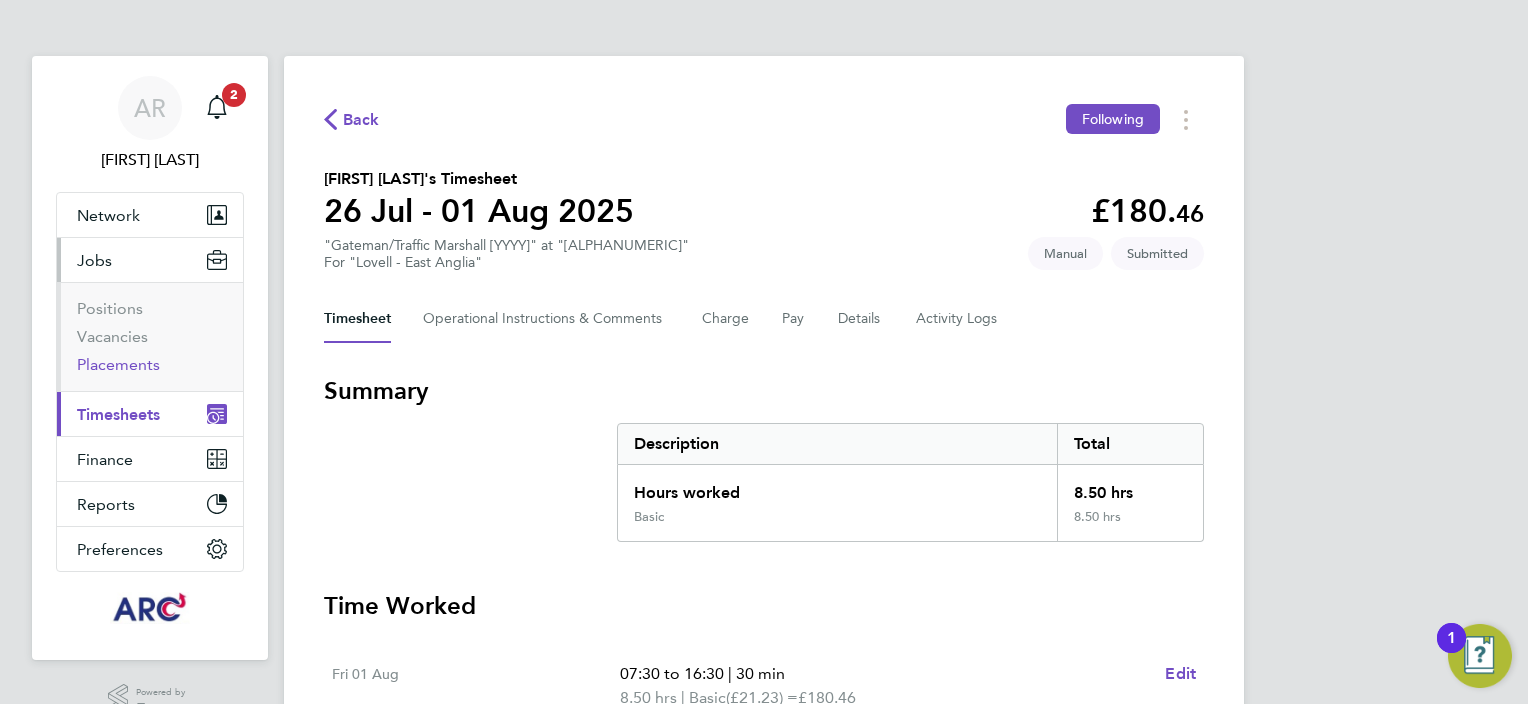 click on "Placements" at bounding box center (118, 364) 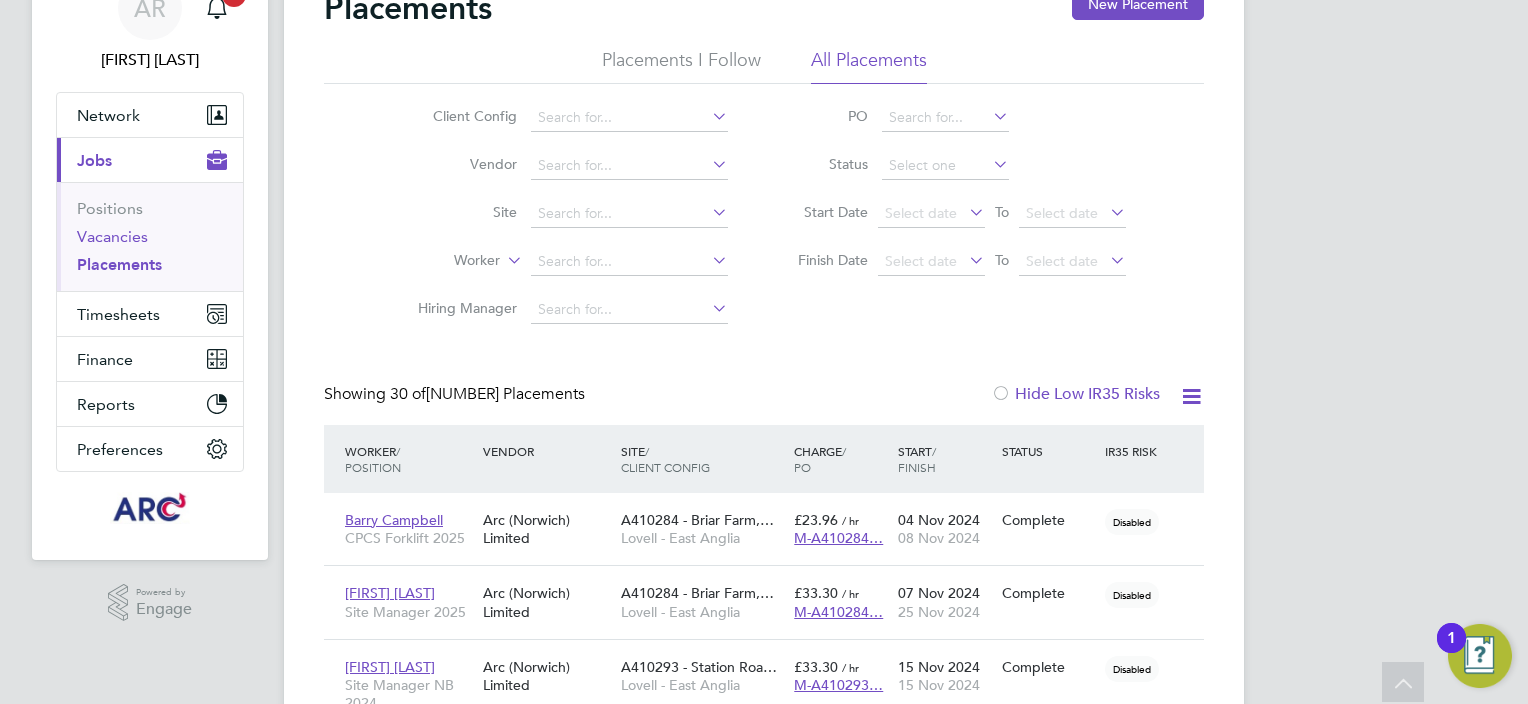 click on "Vacancies" at bounding box center (112, 236) 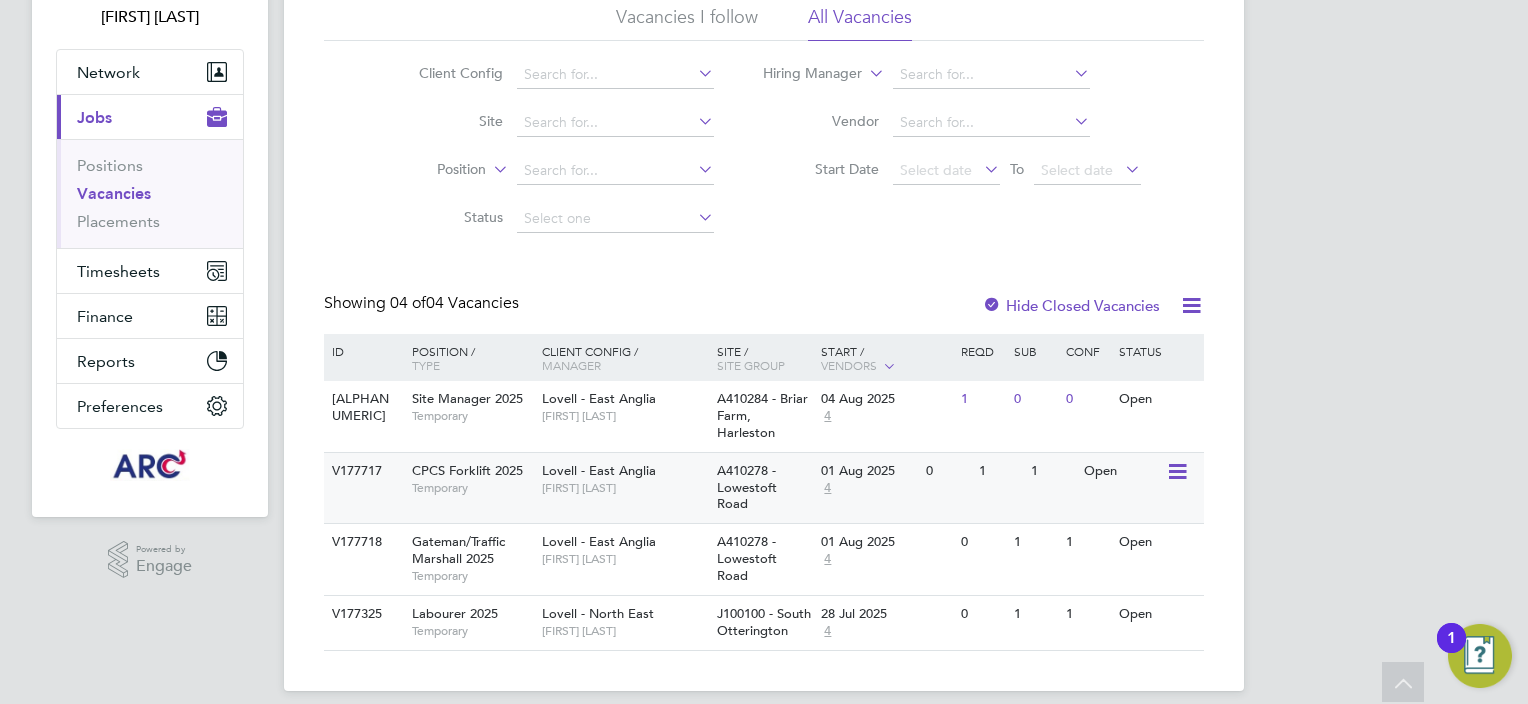 click 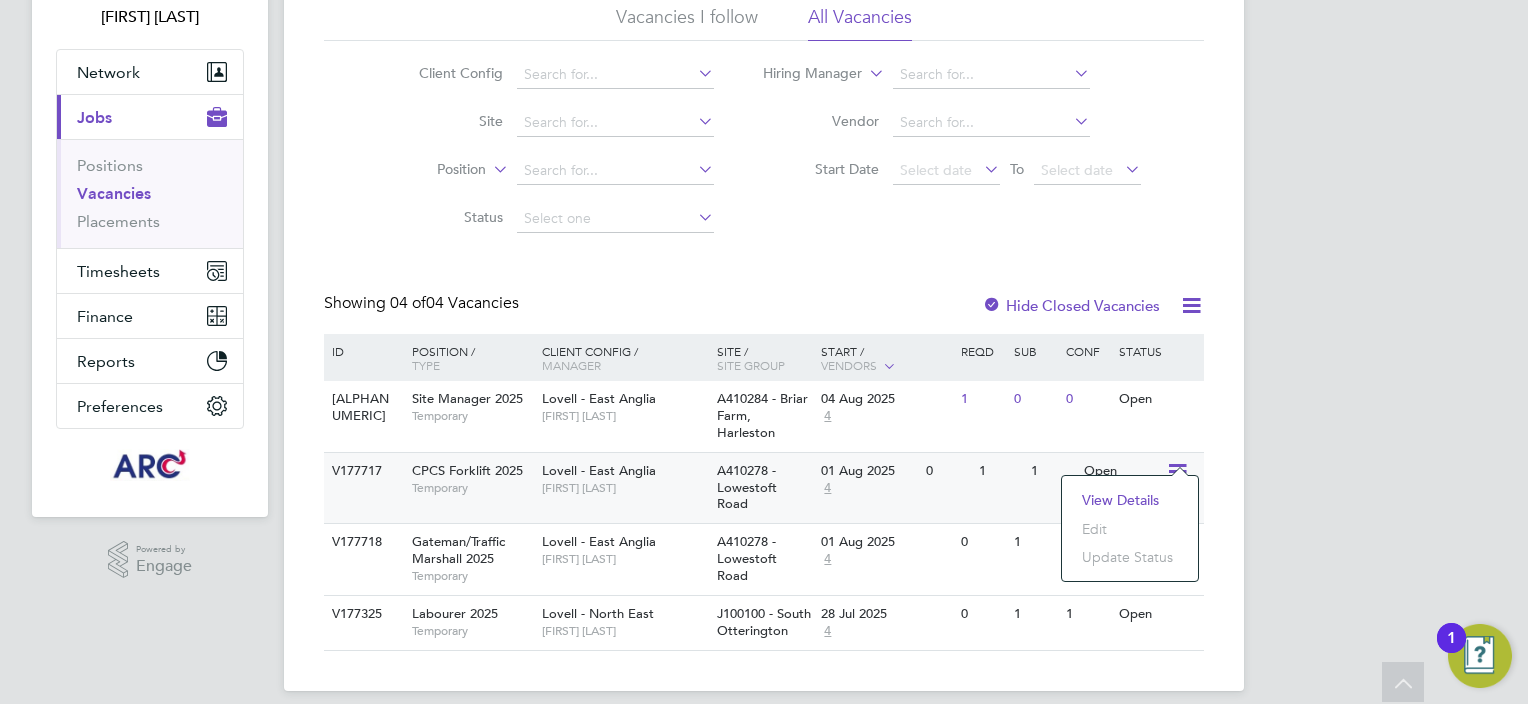 click on "View Details" 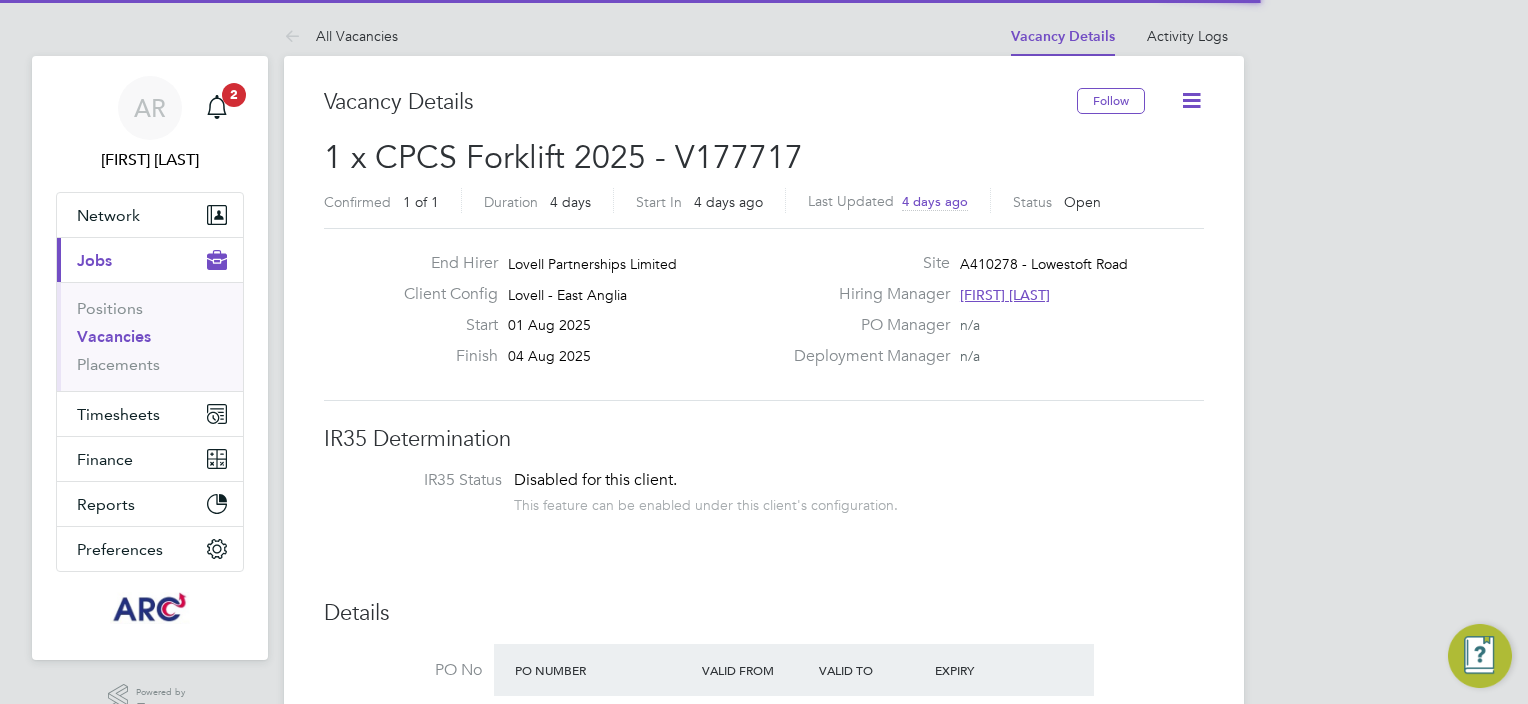scroll, scrollTop: 0, scrollLeft: 0, axis: both 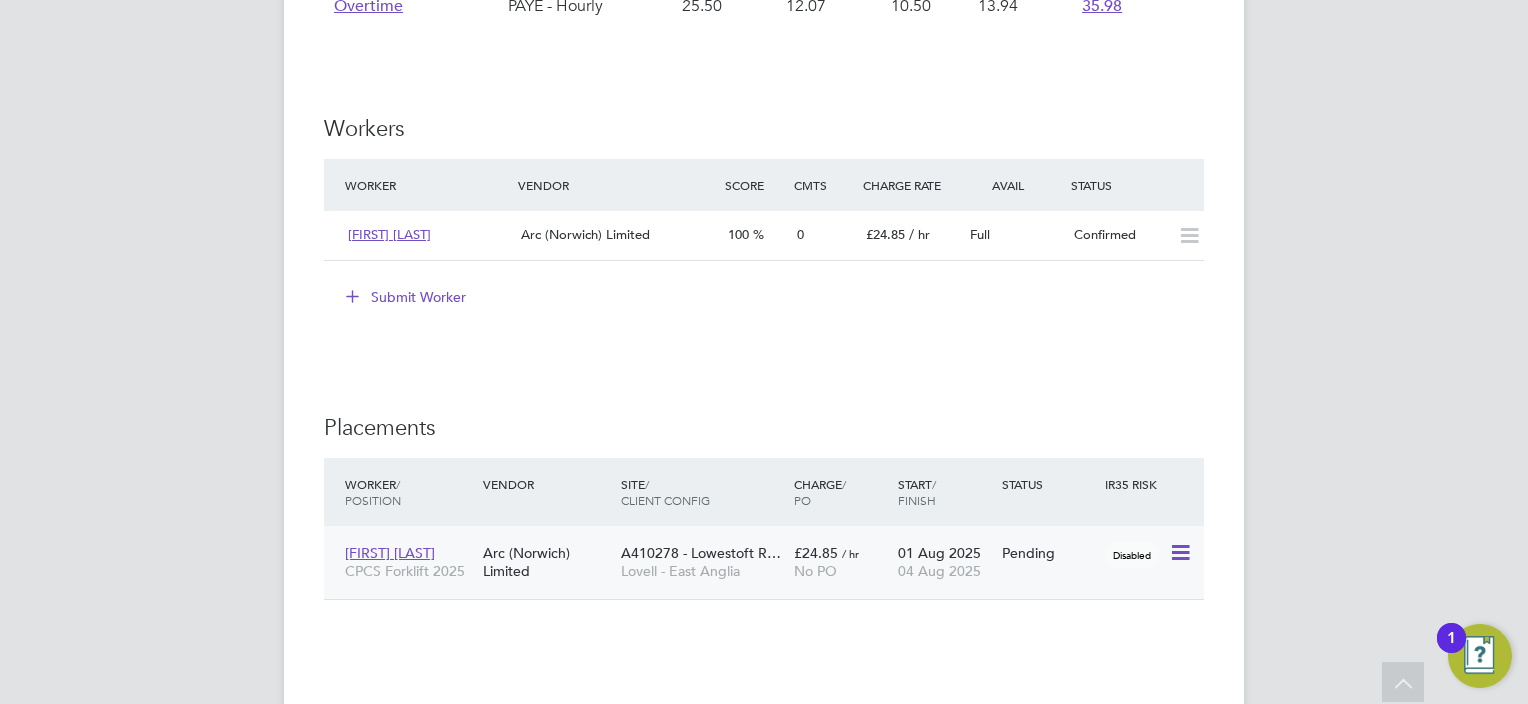 click 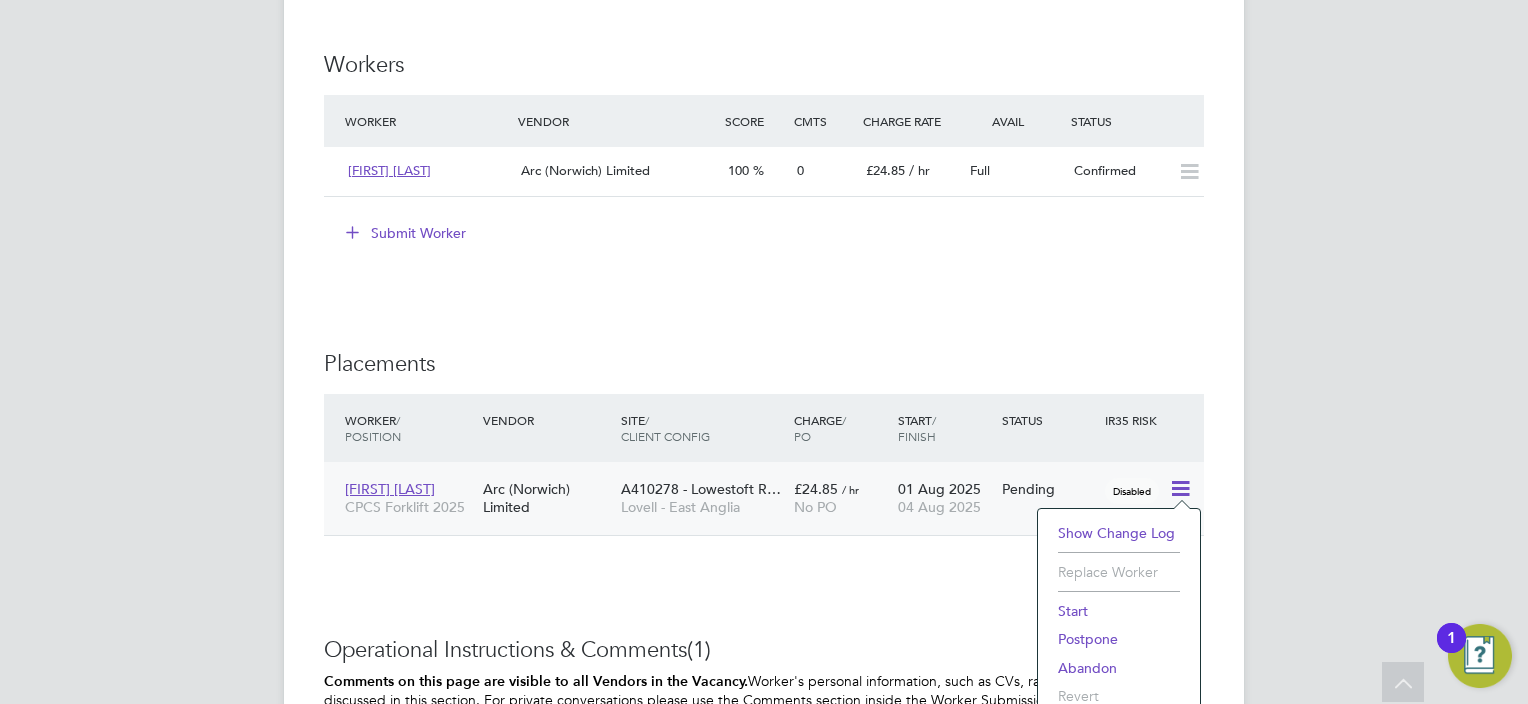 scroll, scrollTop: 1900, scrollLeft: 0, axis: vertical 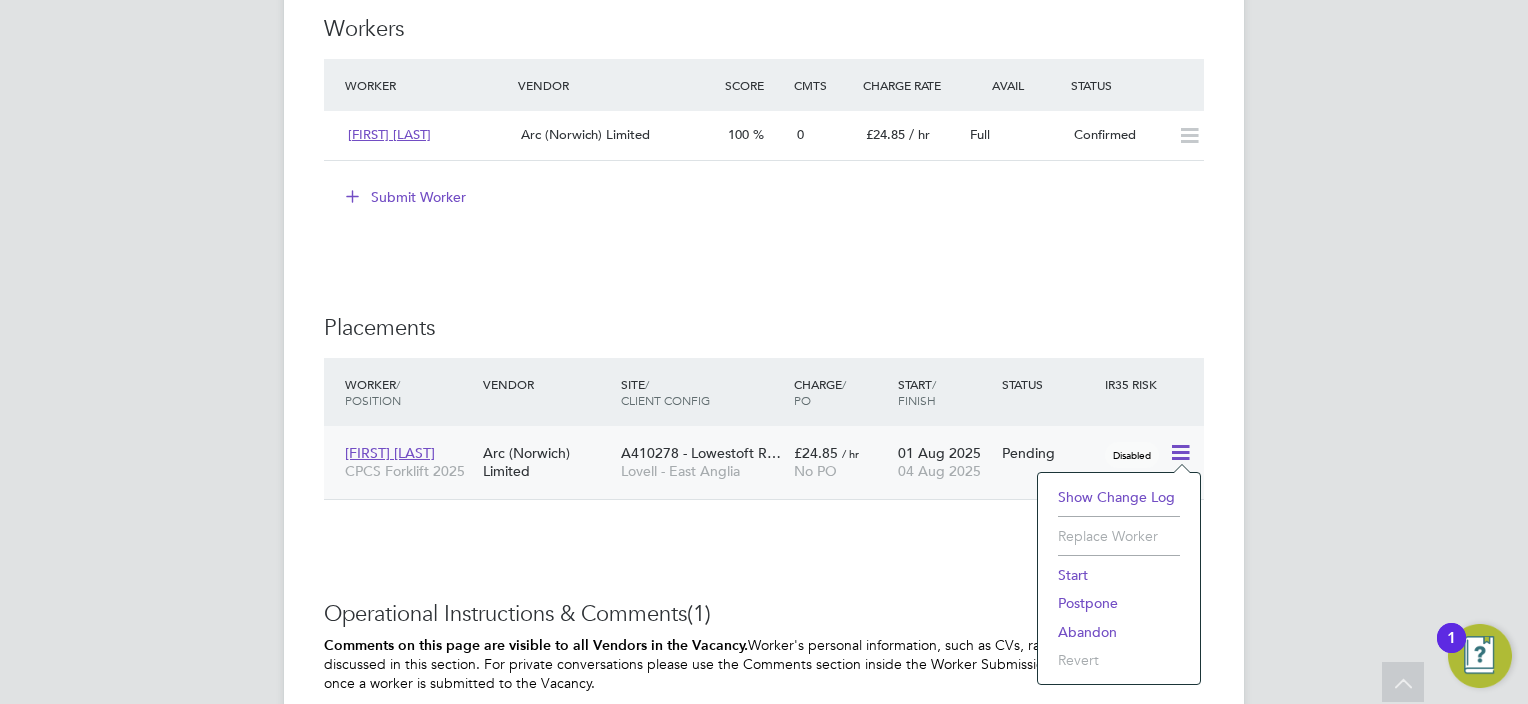 click on "Start" 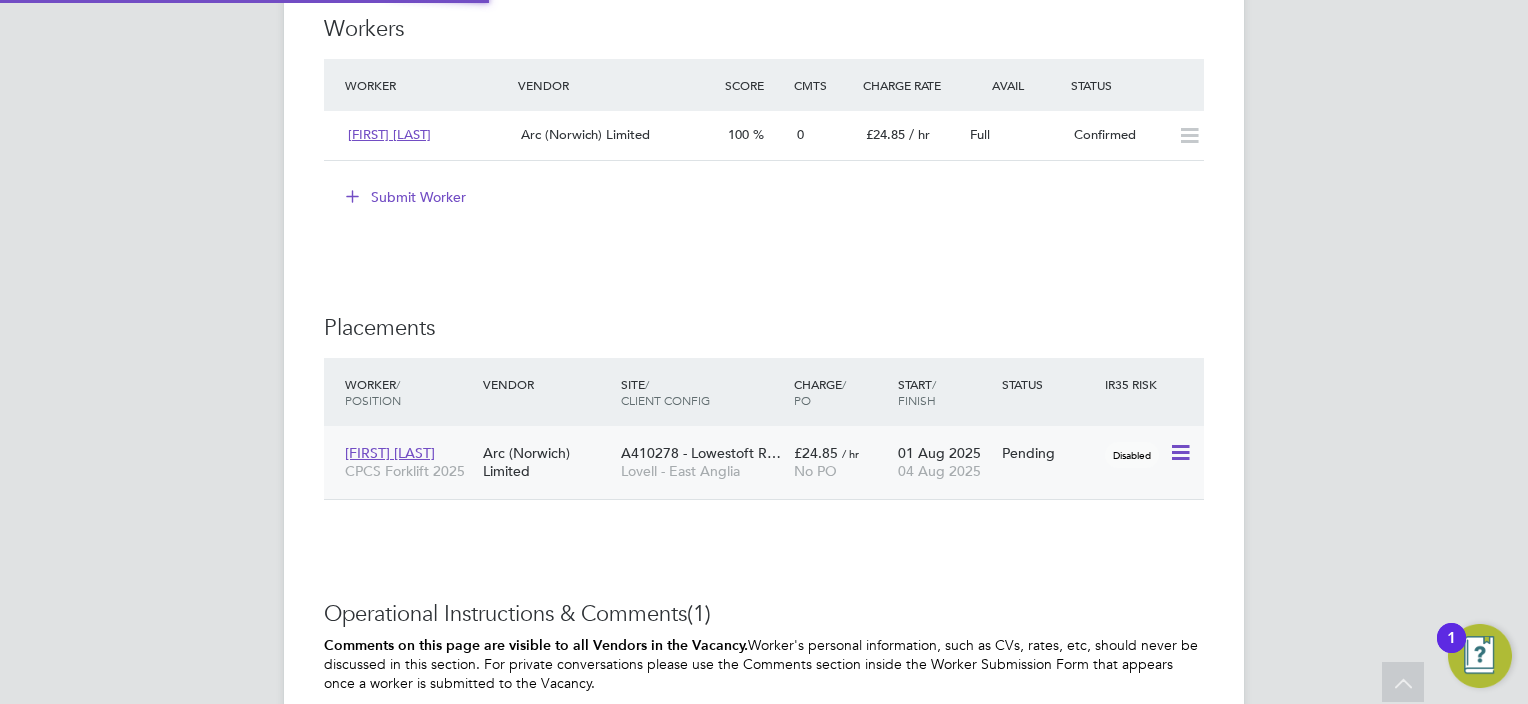 type on "[FIRST] [LAST]" 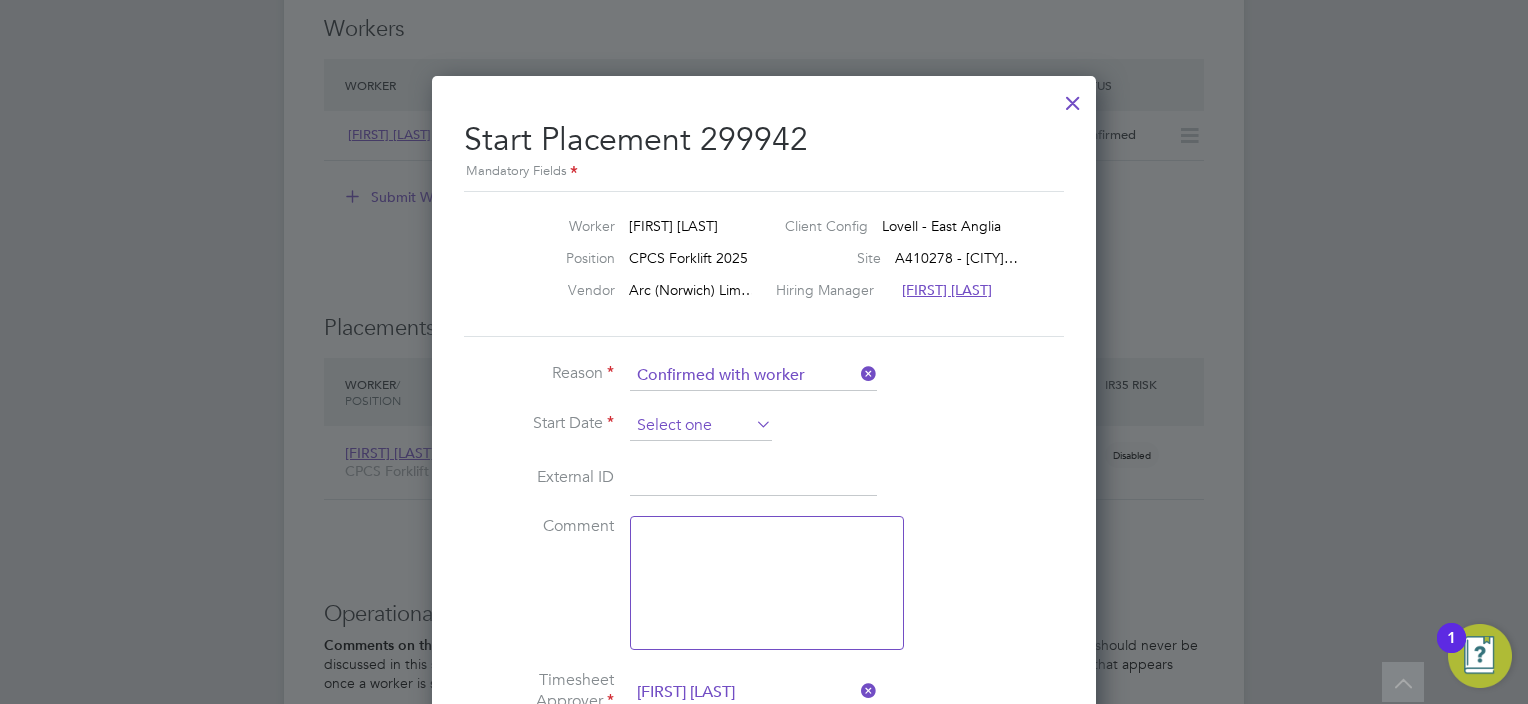 click 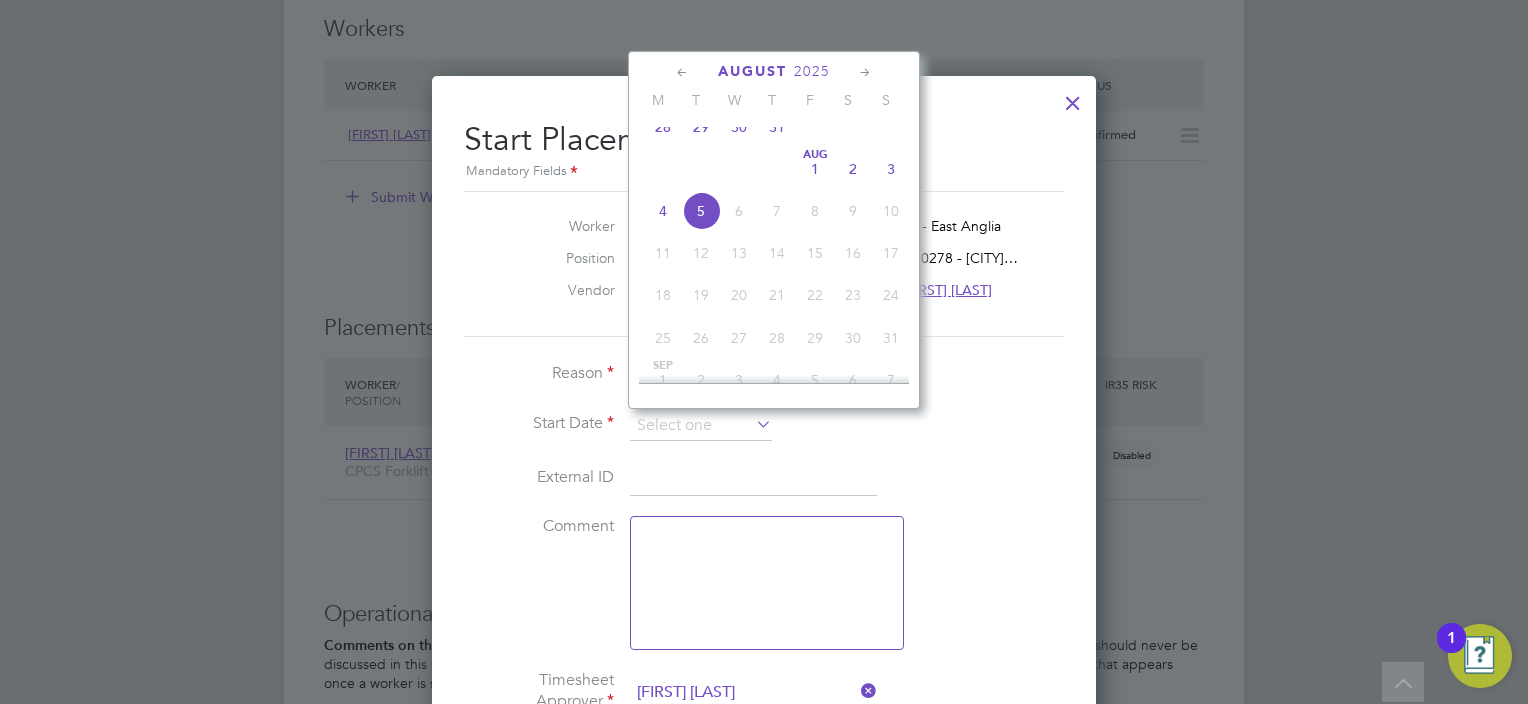 click on "Aug 1" 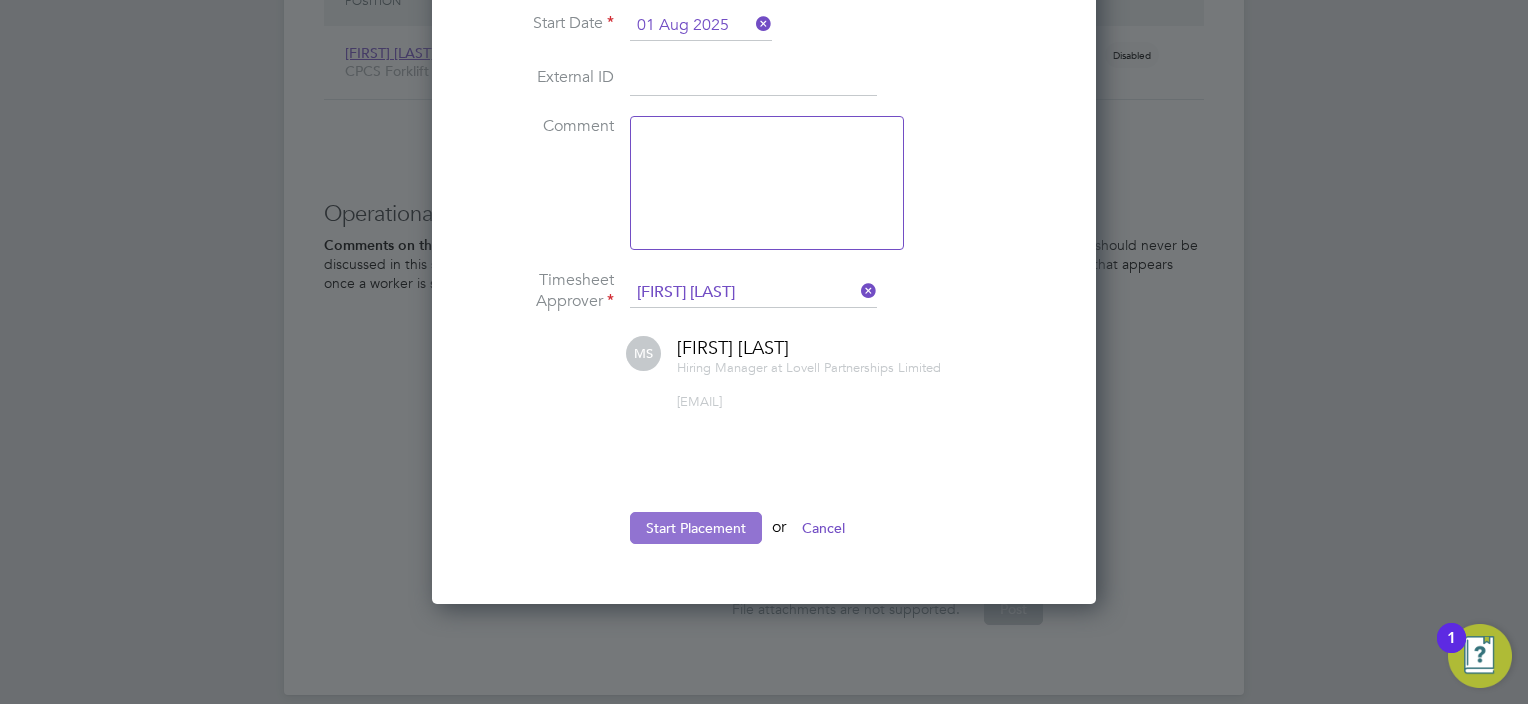 click on "Start Placement" 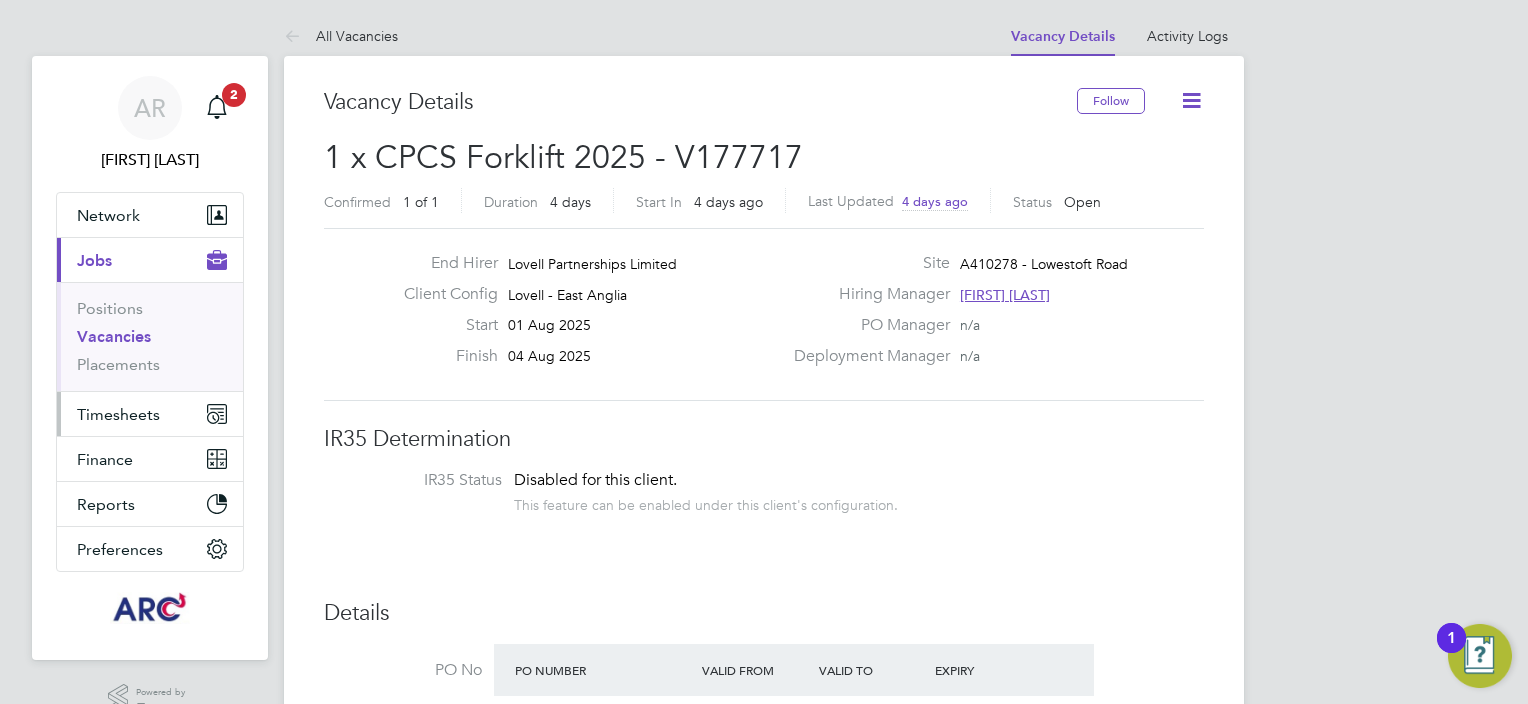 click on "Timesheets" at bounding box center (118, 414) 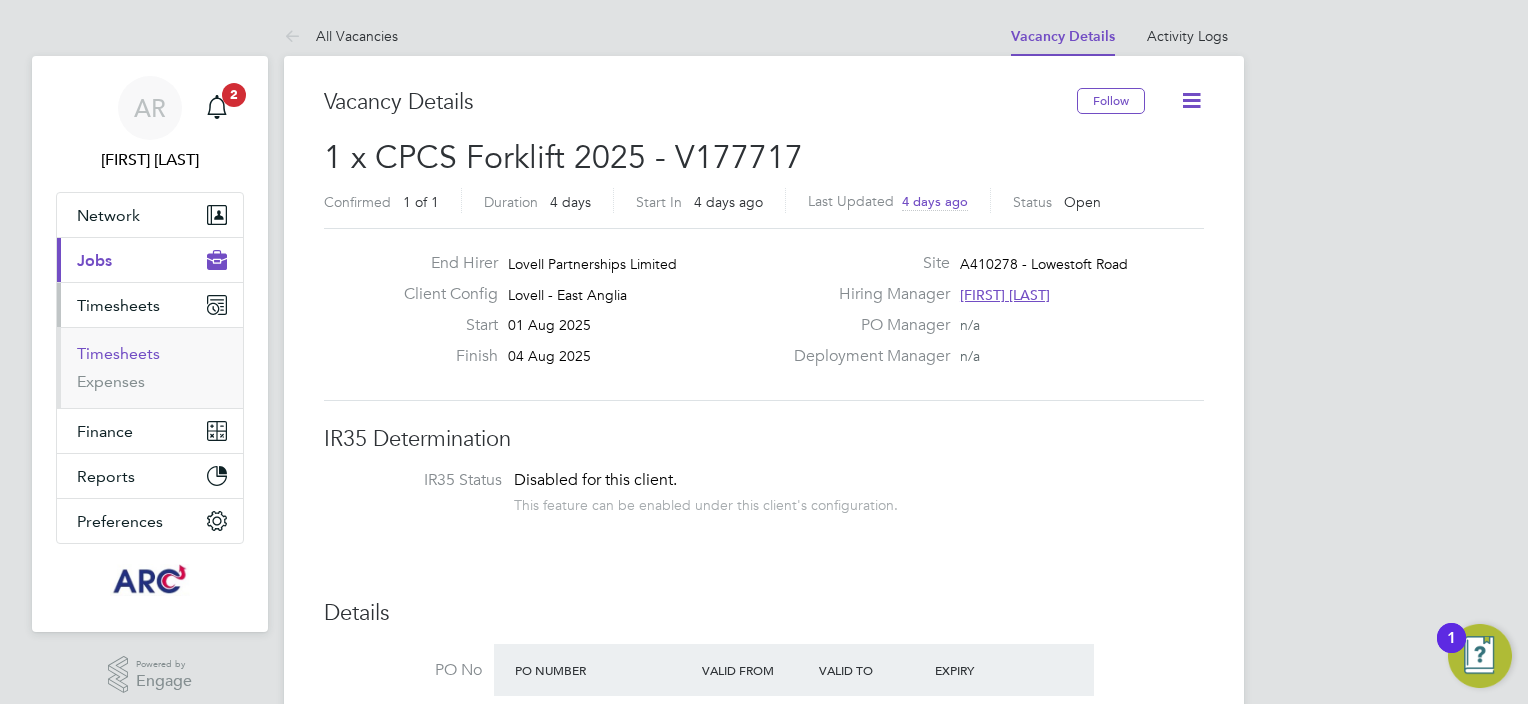 click on "Timesheets" at bounding box center [118, 353] 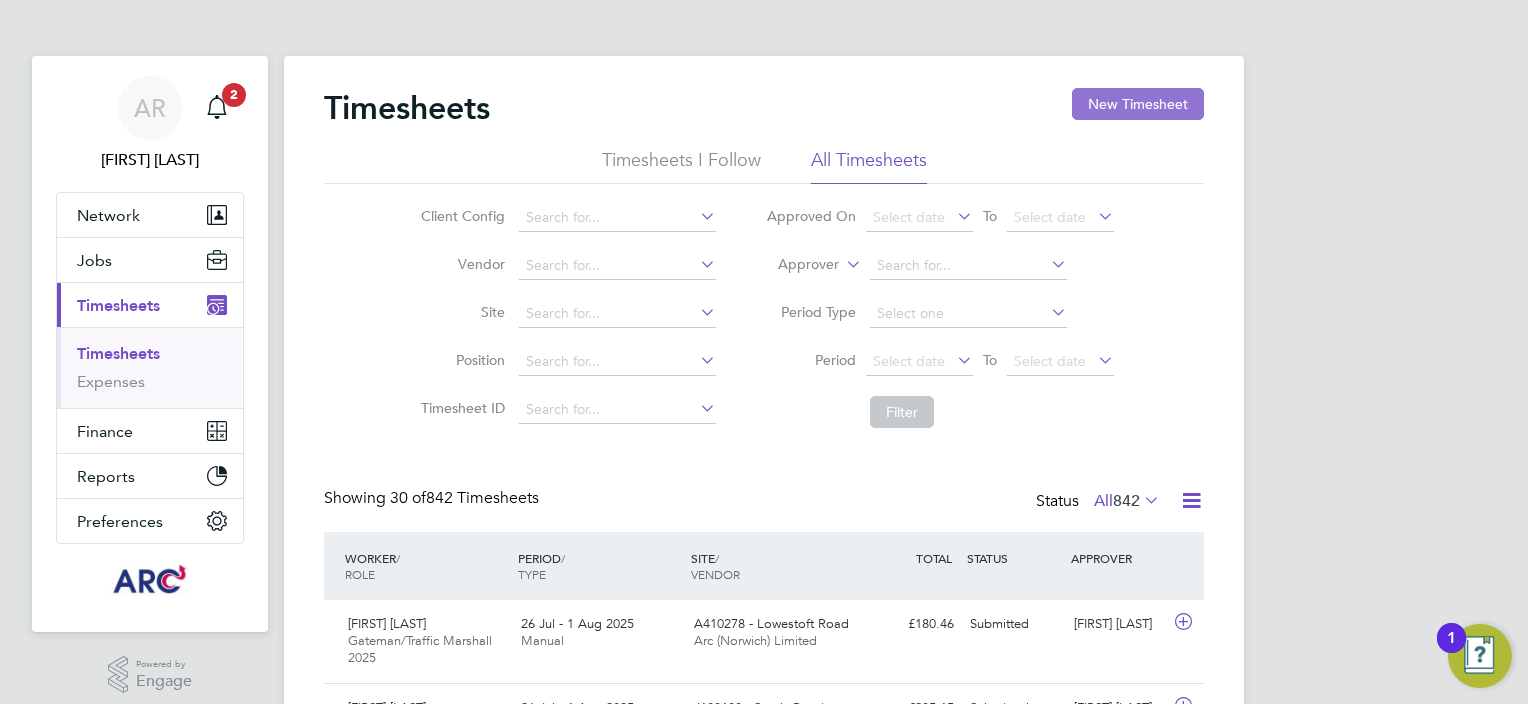 click on "New Timesheet" 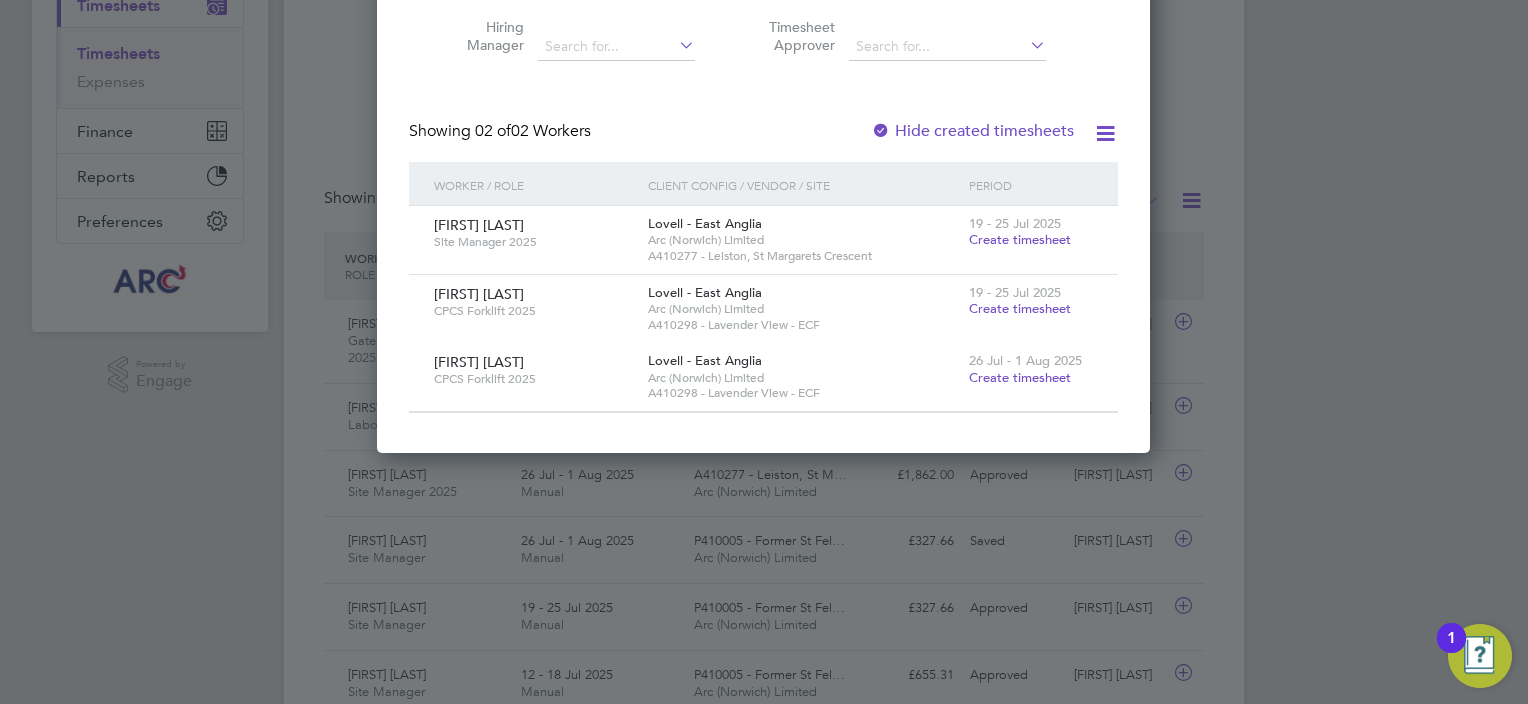 click 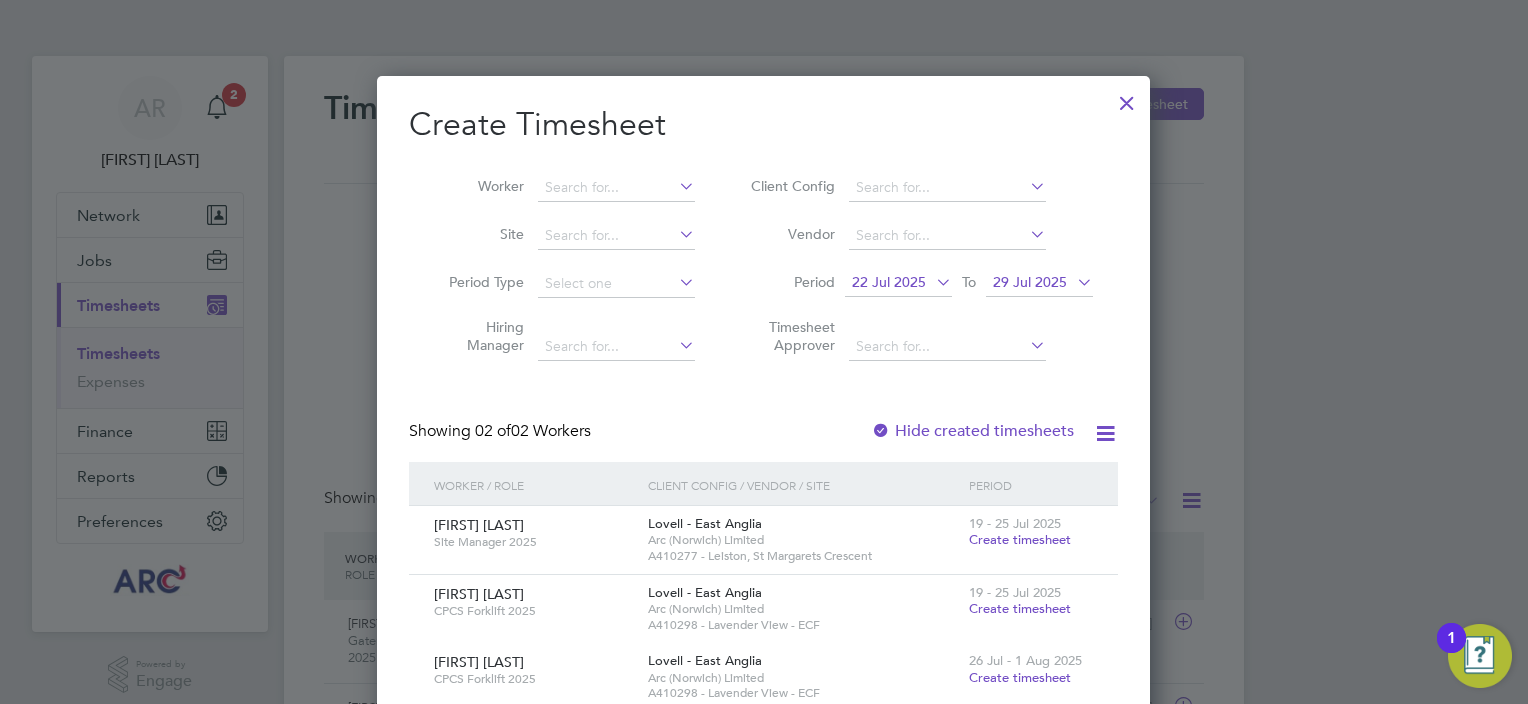 click on "29 Jul 2025" at bounding box center [1039, 283] 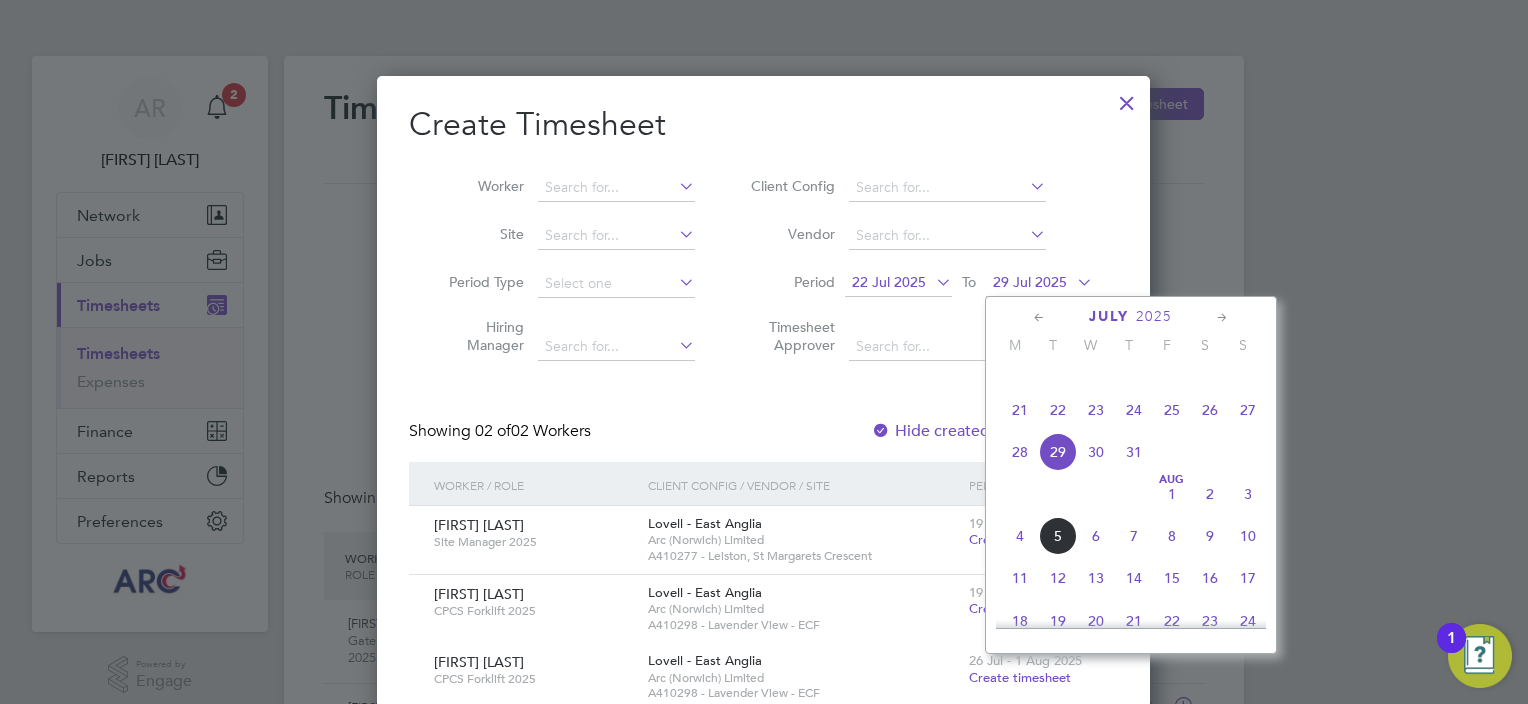 click on "Aug 1" 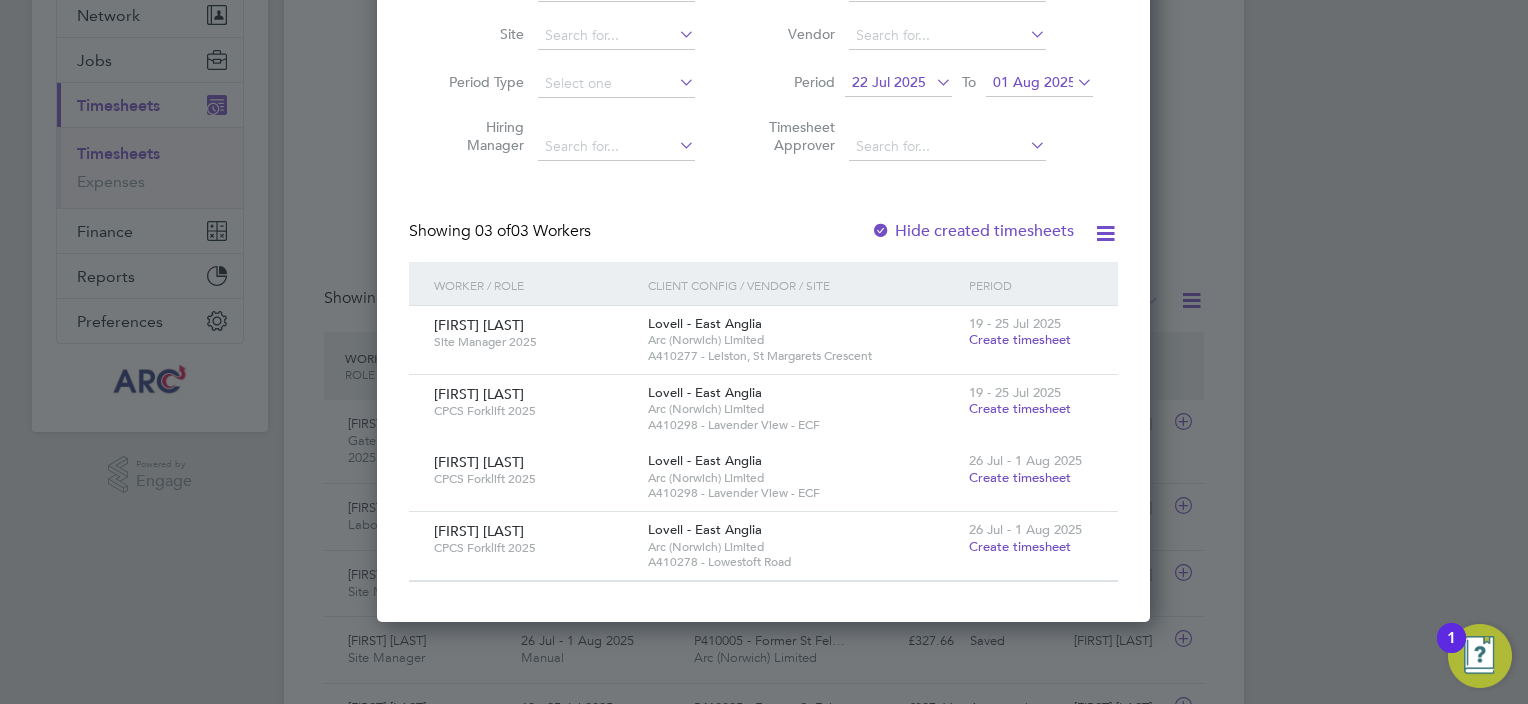 click on "Create timesheet" at bounding box center (1020, 546) 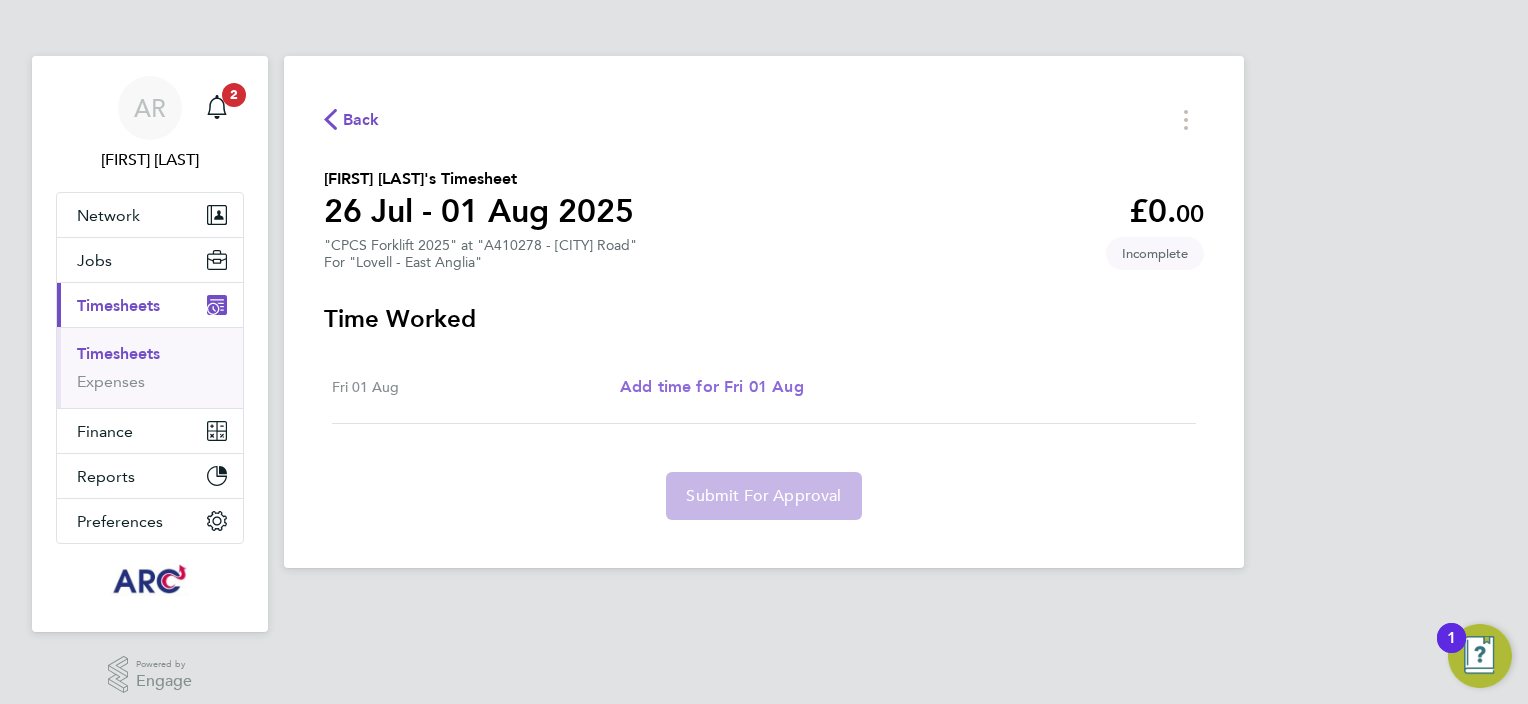 click on "Add time for Fri 01 Aug" at bounding box center (712, 386) 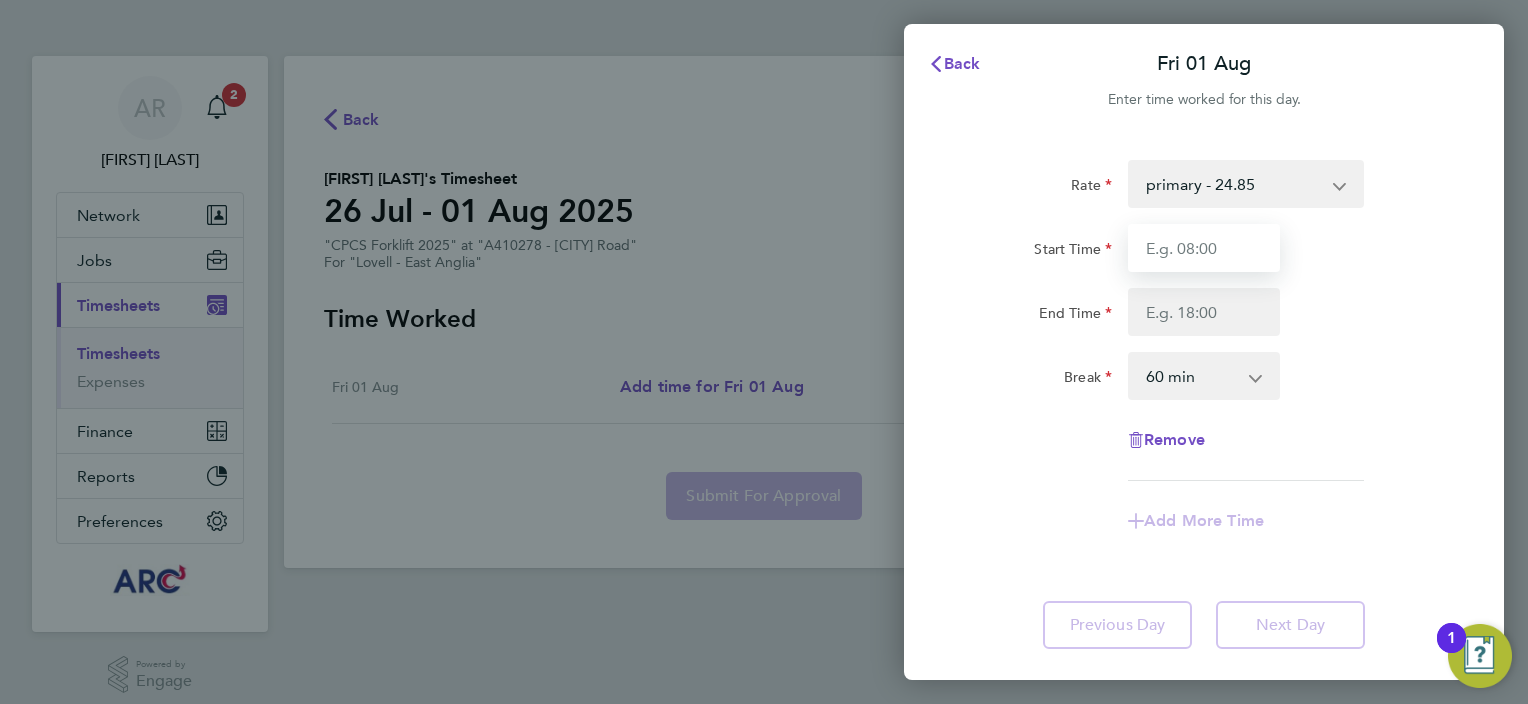 click on "Start Time" at bounding box center [1204, 248] 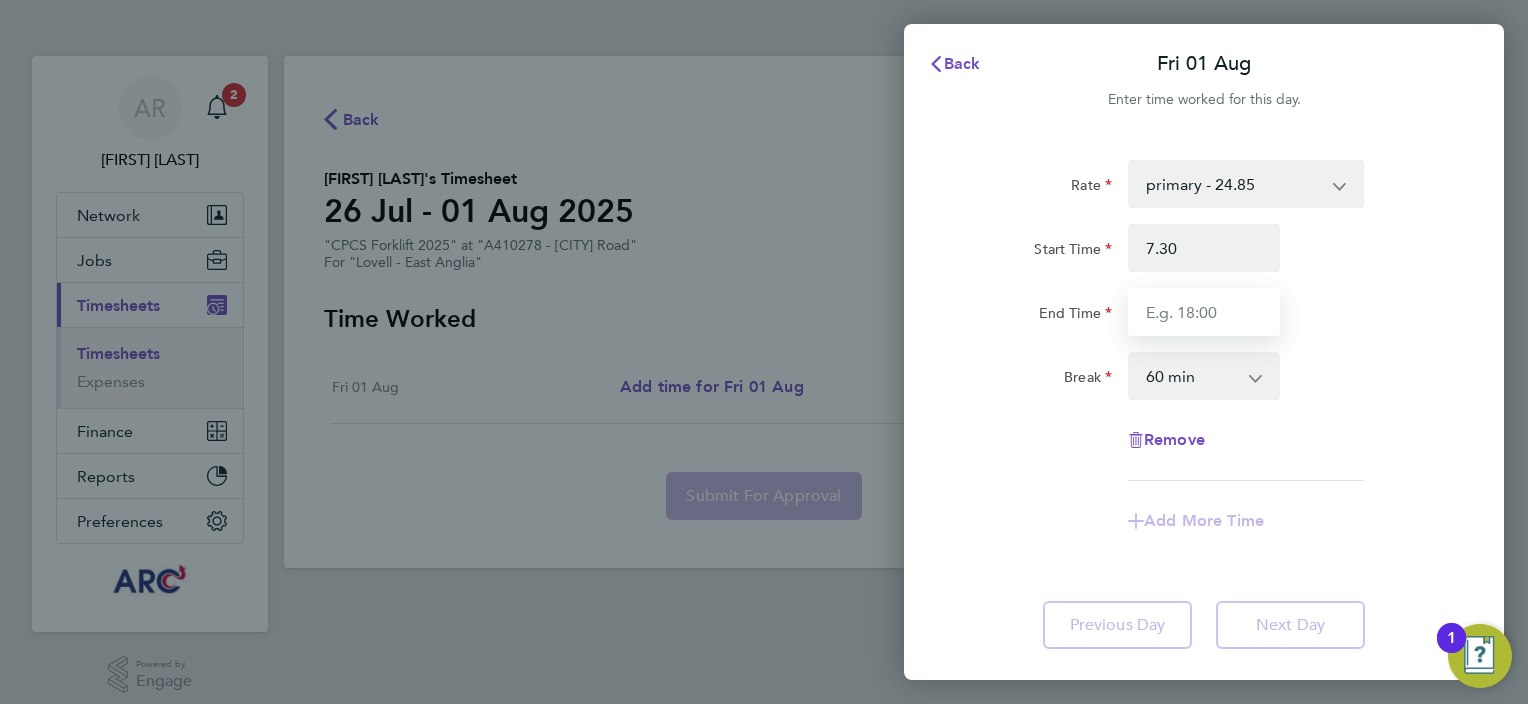 type on "07:30" 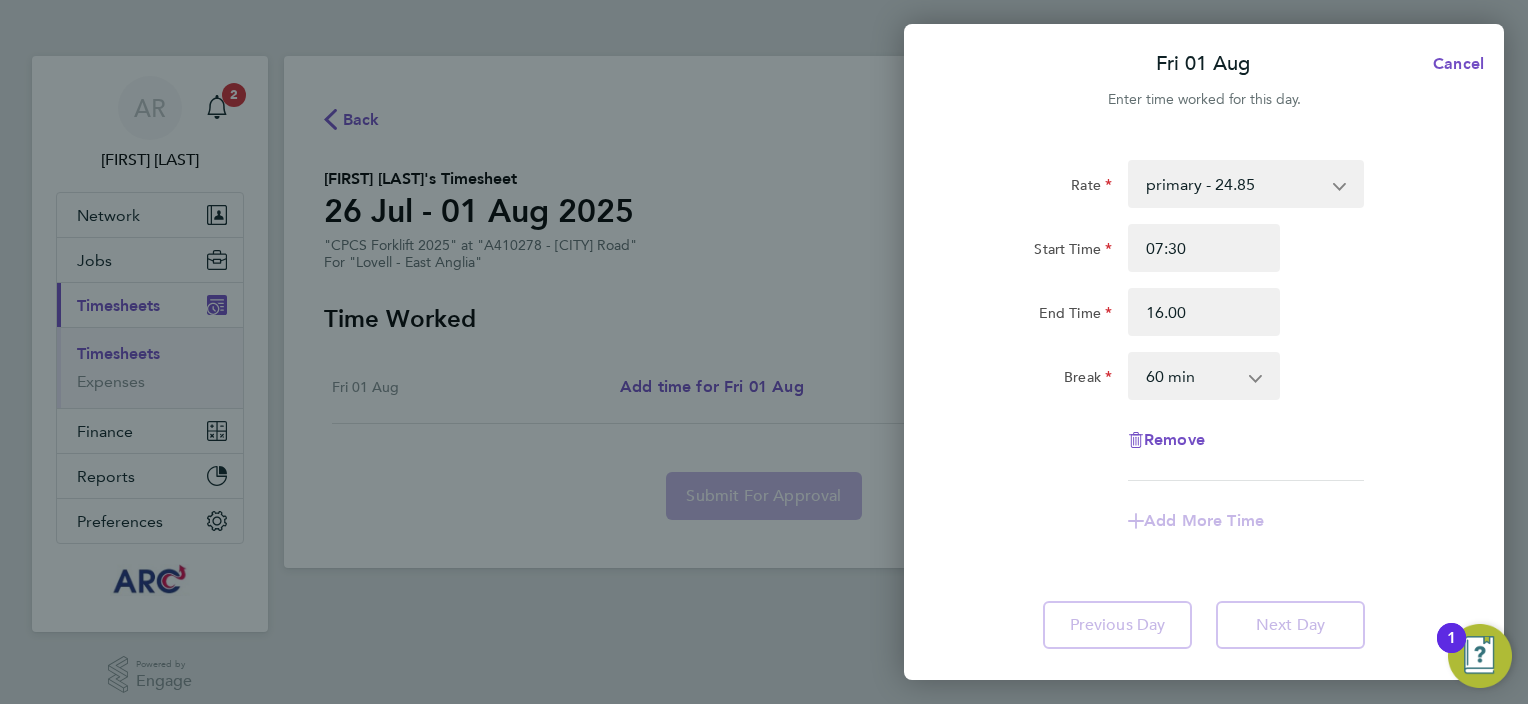 type on "16:00" 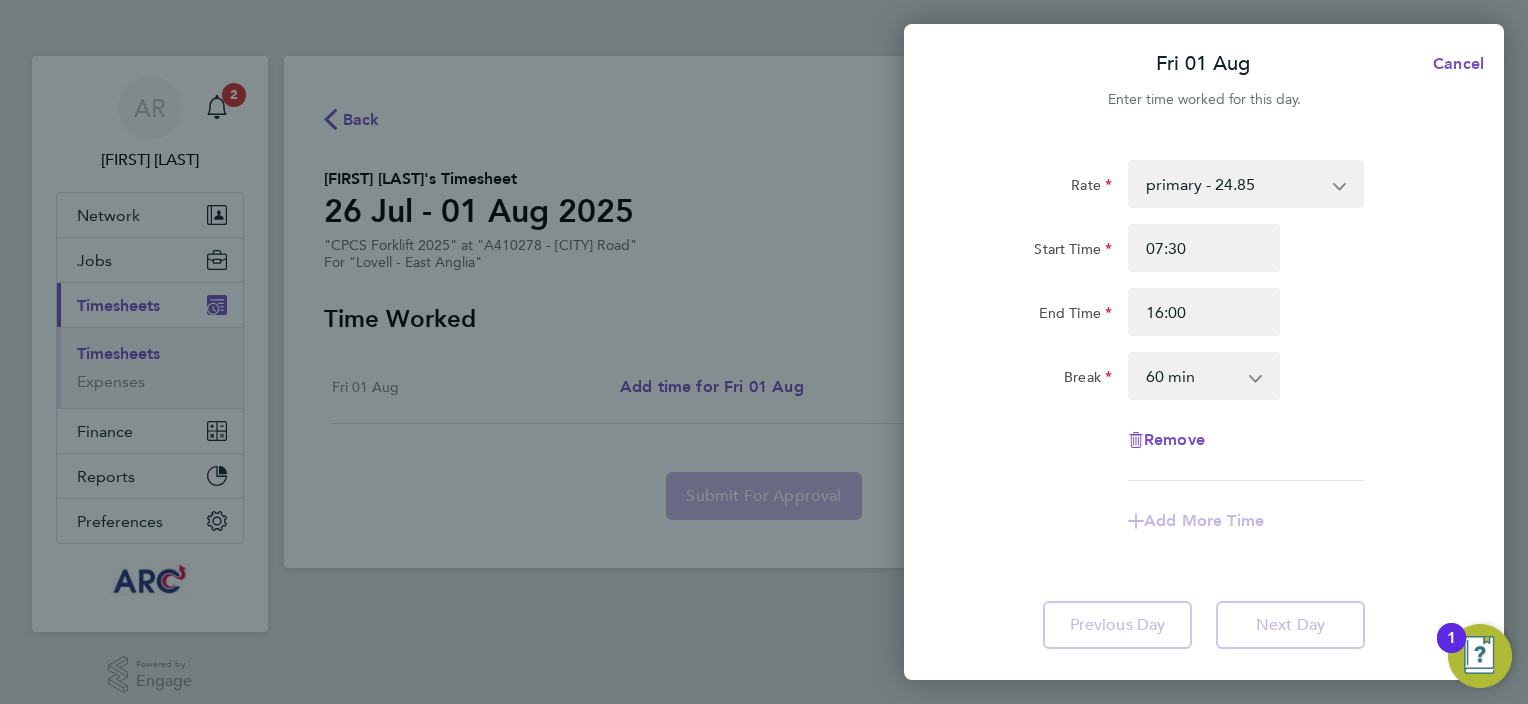 drag, startPoint x: 1229, startPoint y: 389, endPoint x: 1222, endPoint y: 400, distance: 13.038404 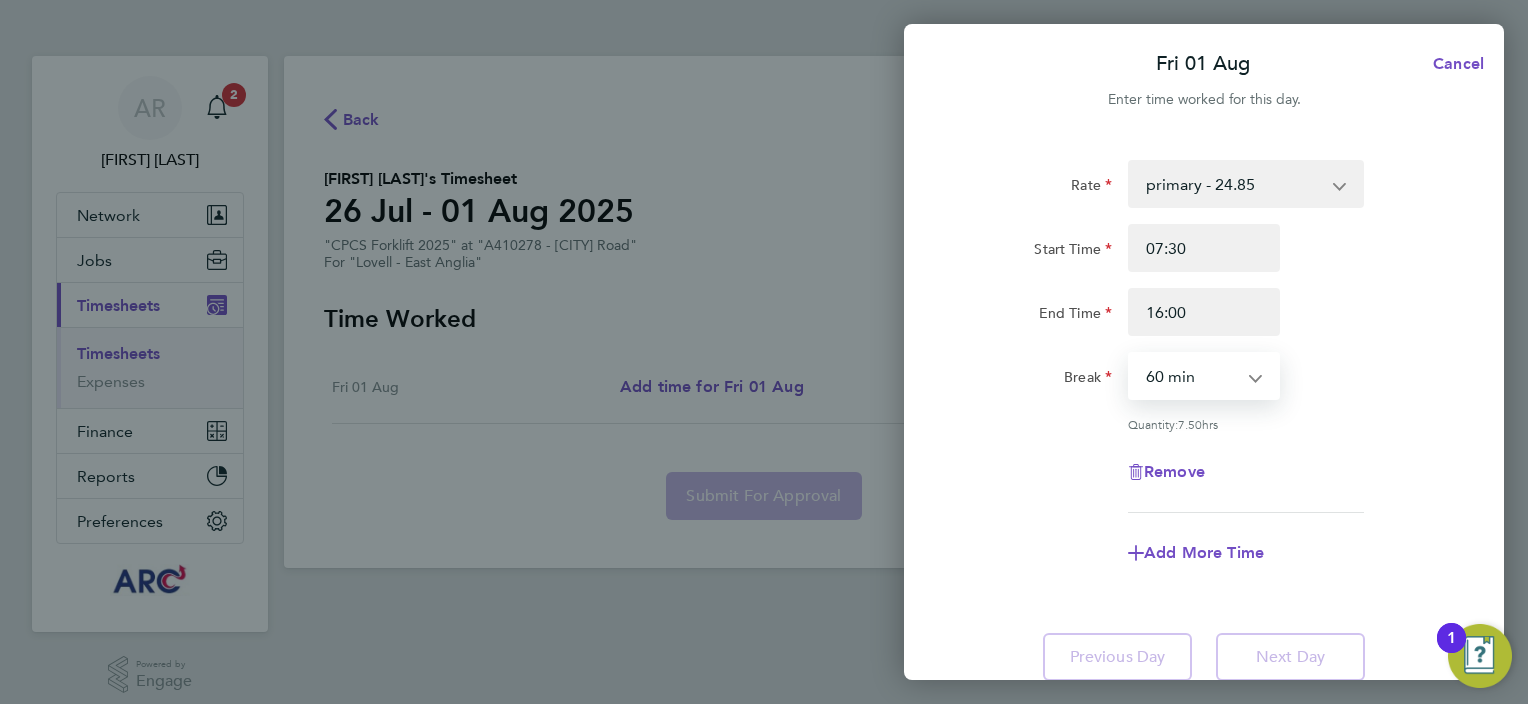 select on "30" 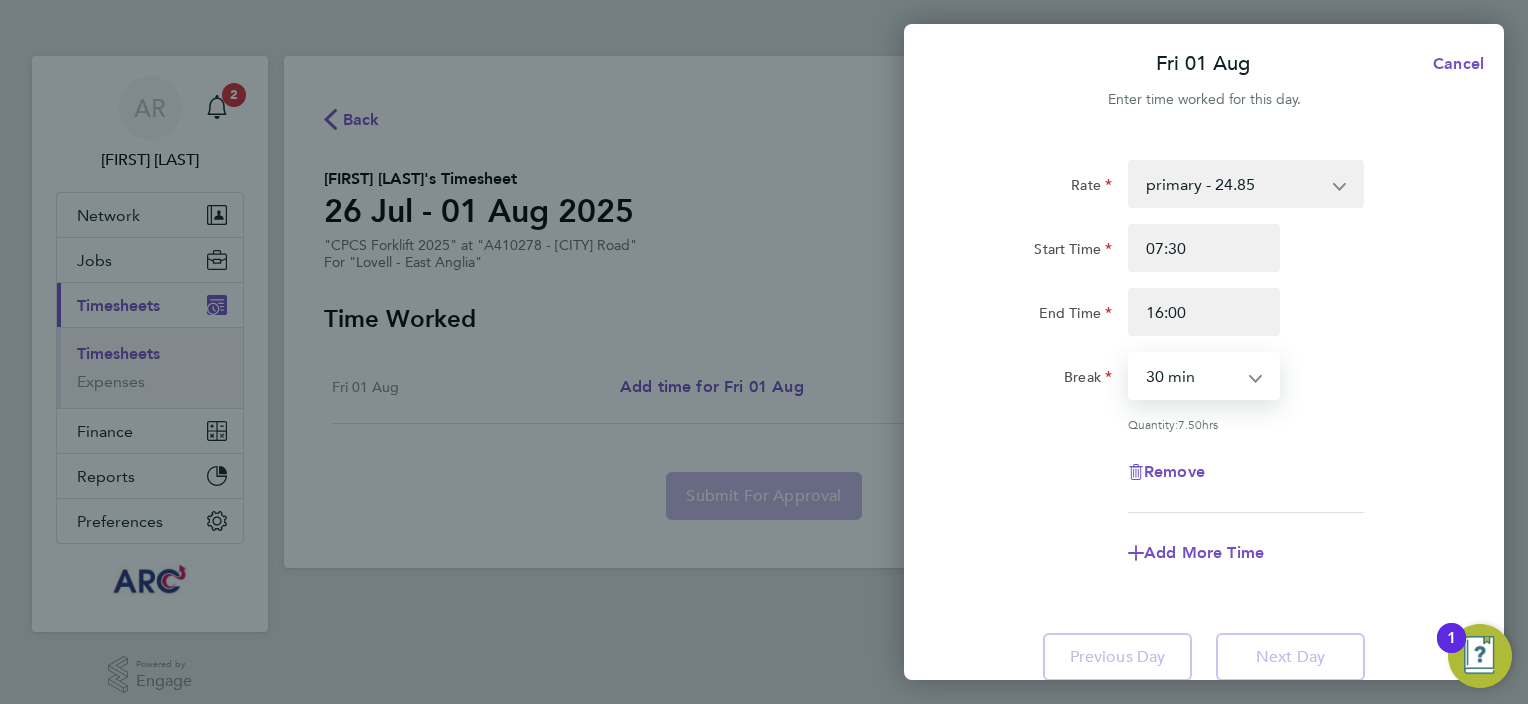 click on "0 min   15 min   30 min   45 min   60 min   75 min   90 min" at bounding box center (1192, 376) 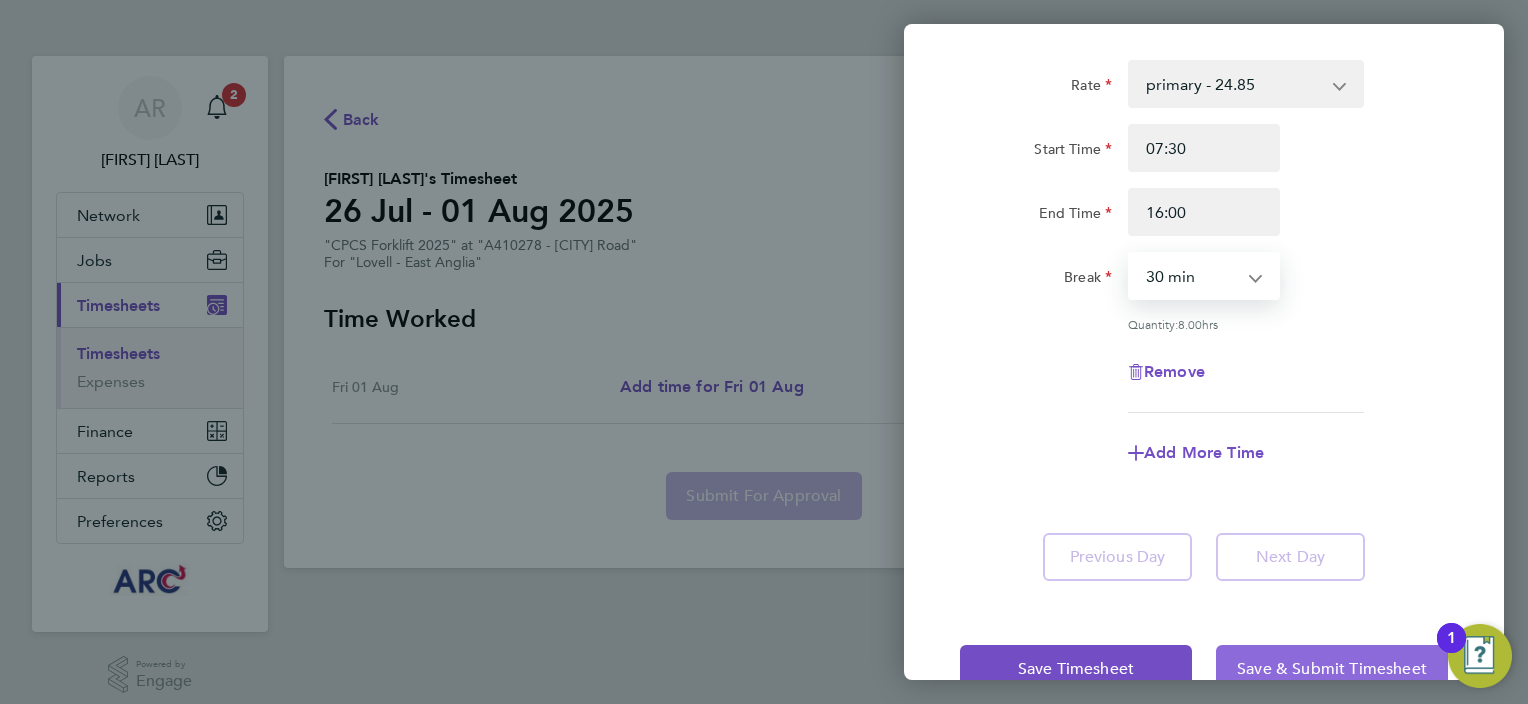 click on "Save & Submit Timesheet" 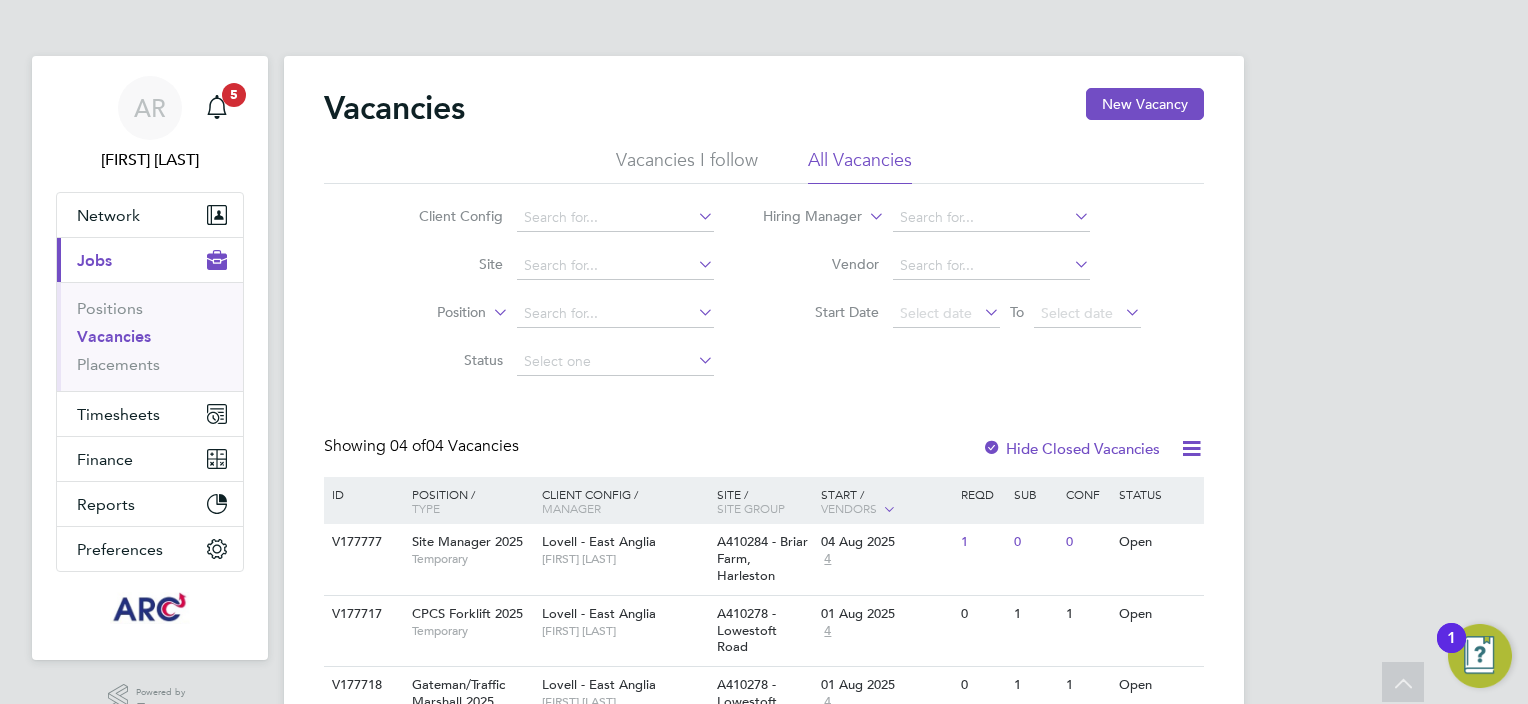 scroll, scrollTop: 143, scrollLeft: 0, axis: vertical 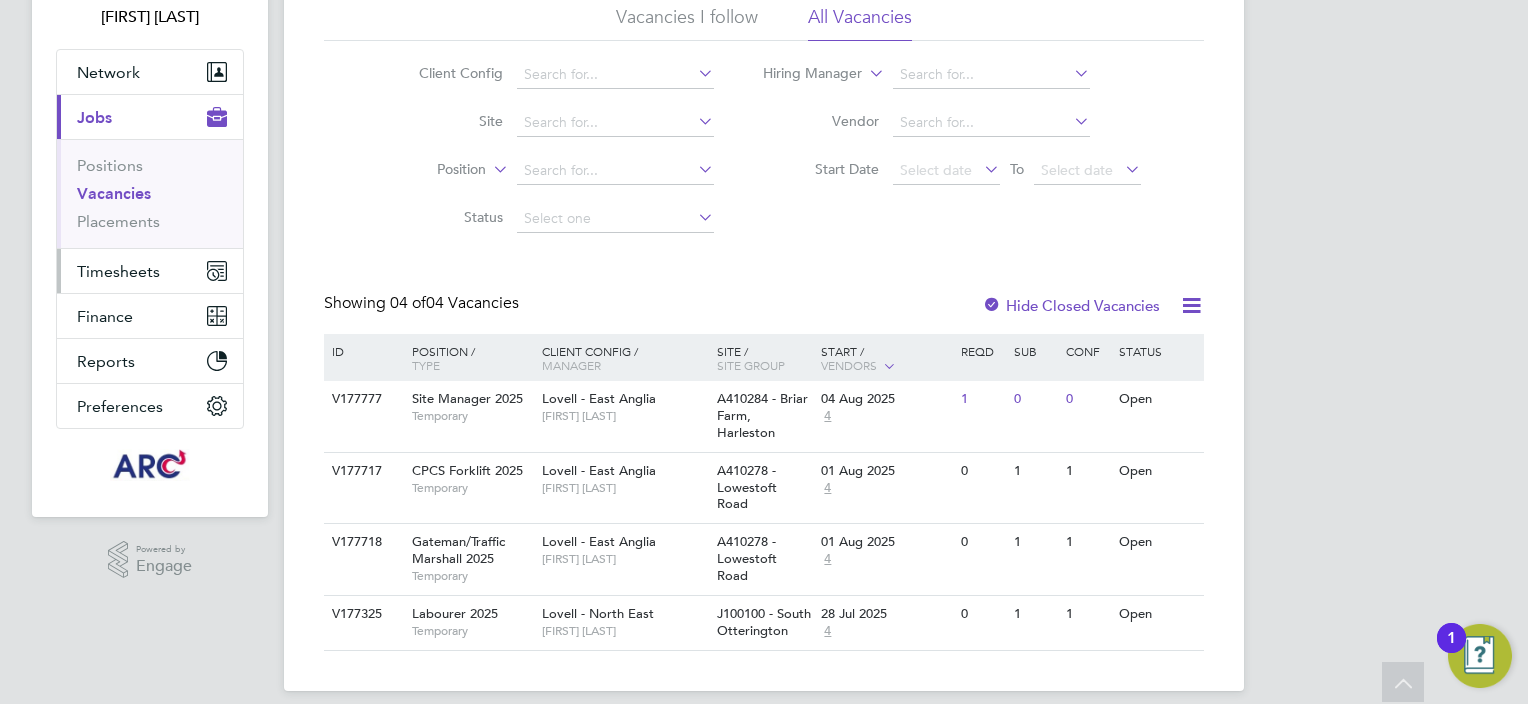 click on "Timesheets" at bounding box center (150, 271) 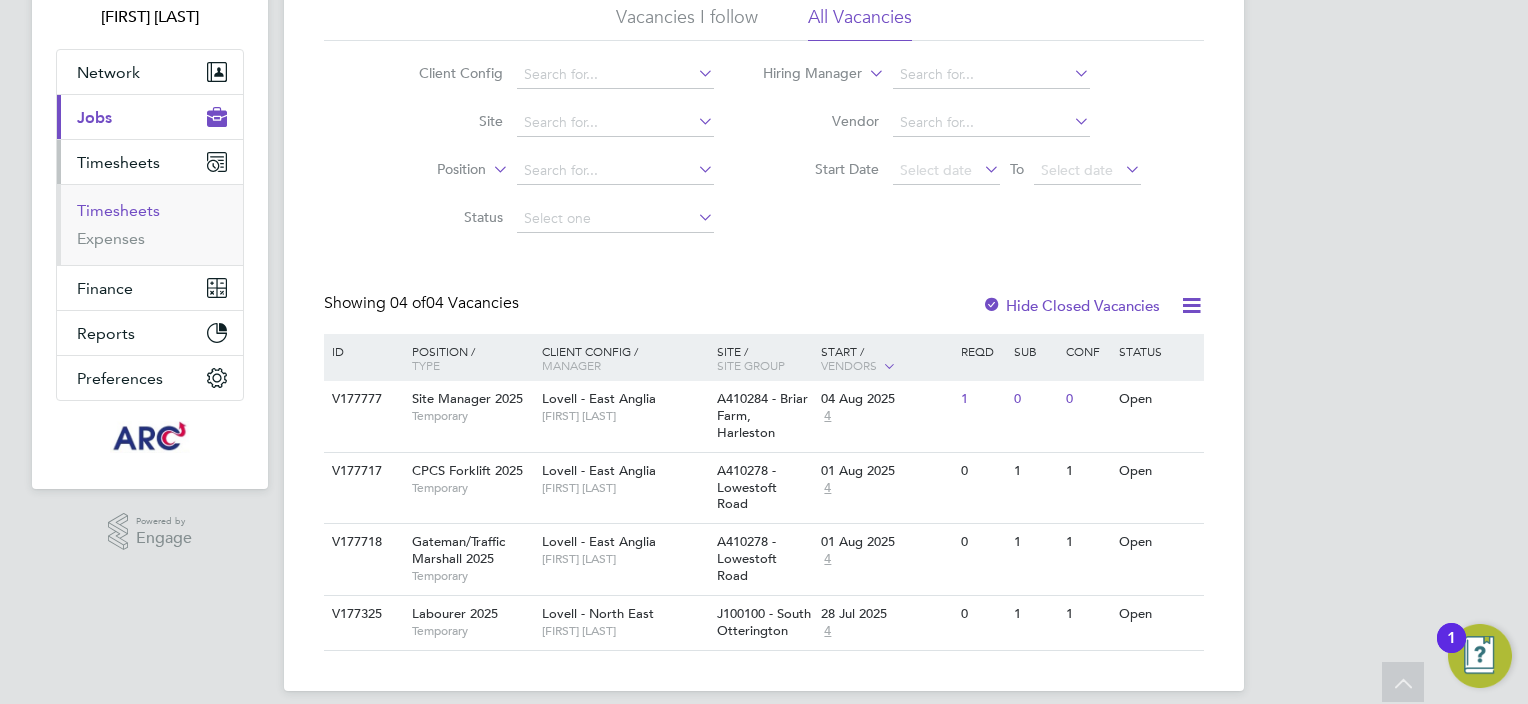 click on "Timesheets" at bounding box center (118, 210) 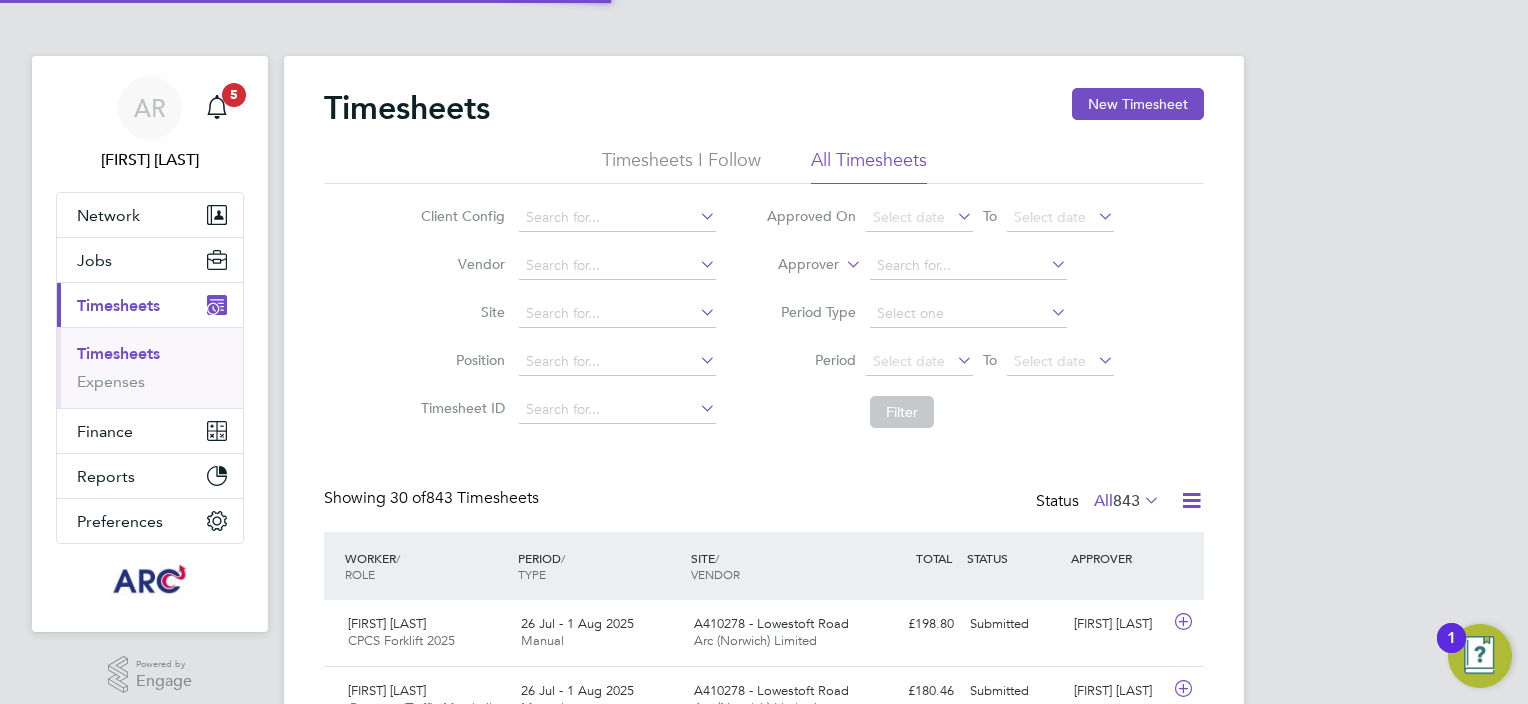 scroll, scrollTop: 9, scrollLeft: 10, axis: both 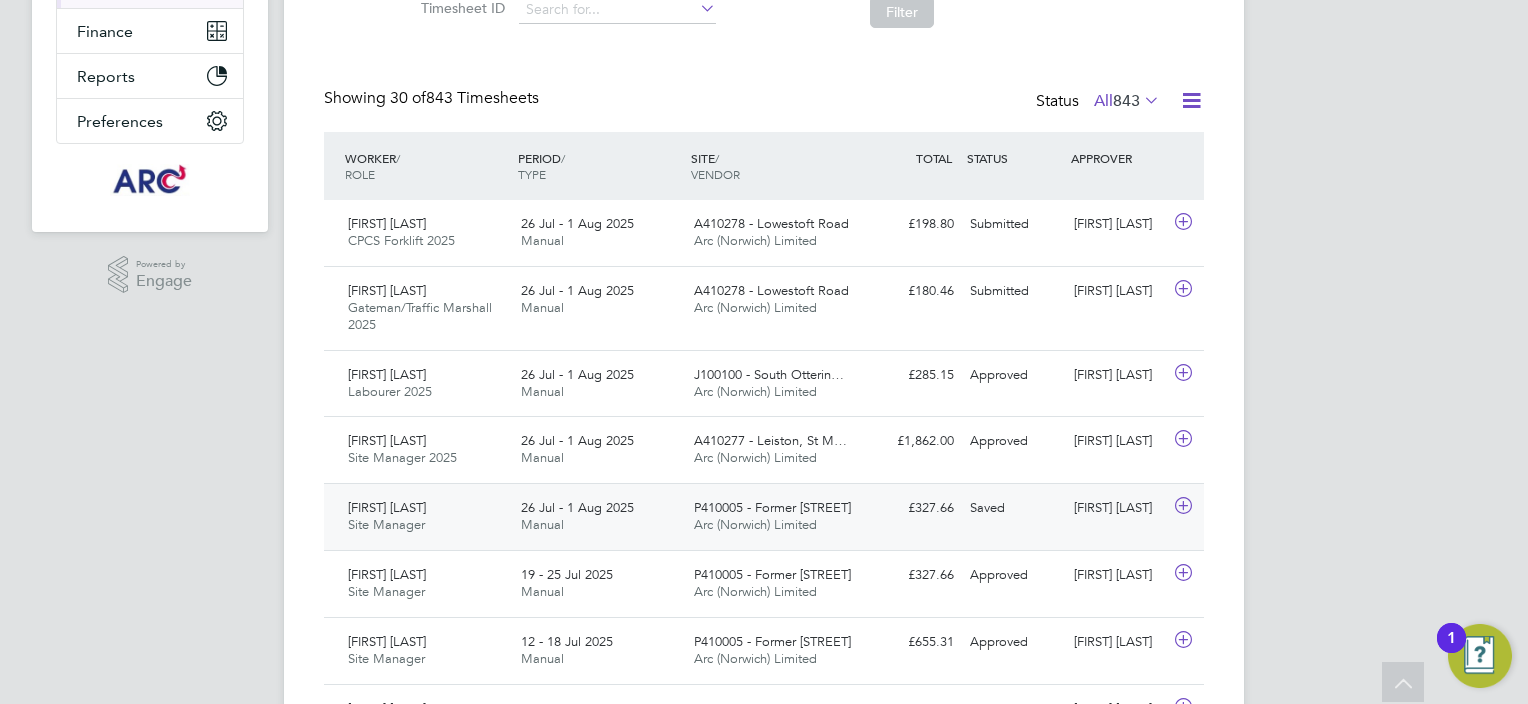 click on "John Wakefield Site Manager   26 Jul - 1 Aug 2025 26 Jul - 1 Aug 2025 Manual P410005 - Former St Fel… Arc (Norwich) Limited £327.66 Saved Saved Graeme Simpson" 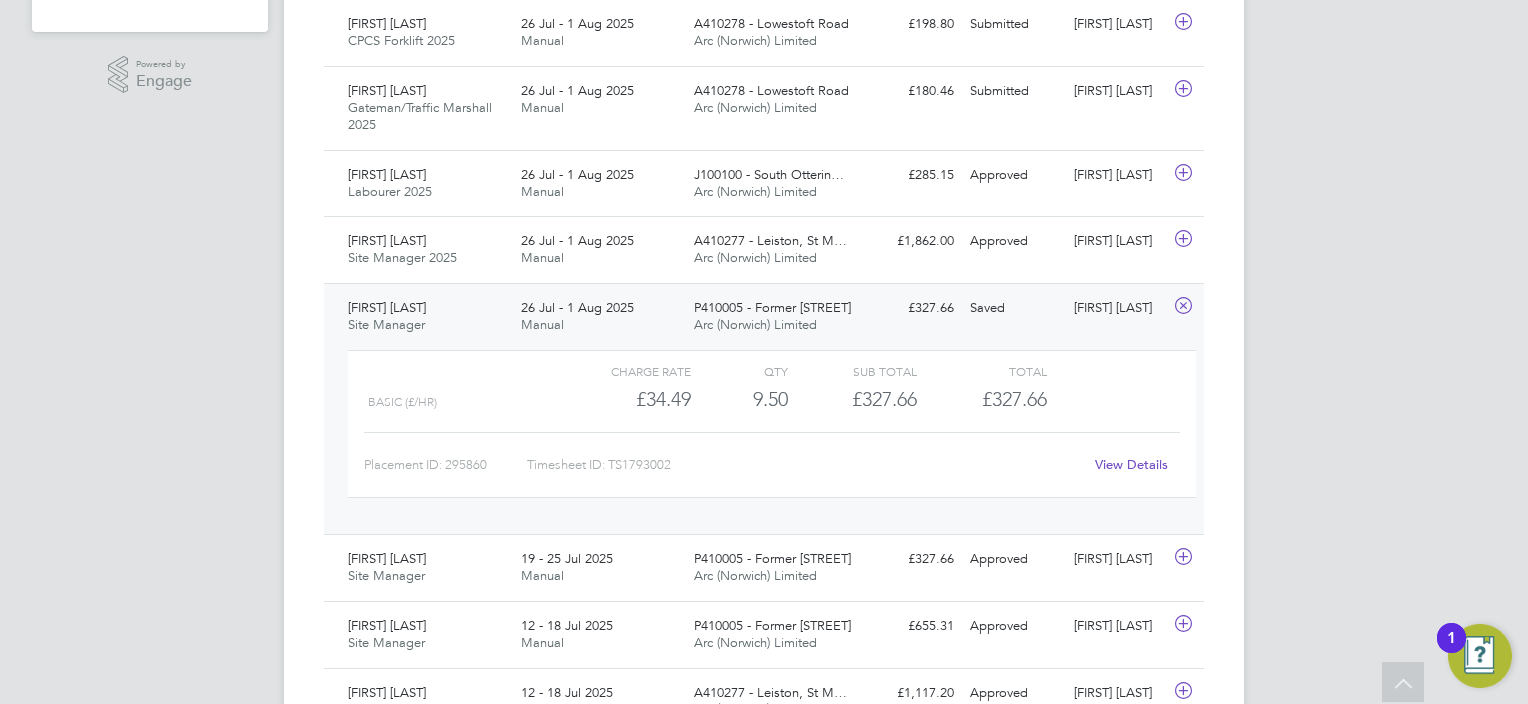 click on "View Details" 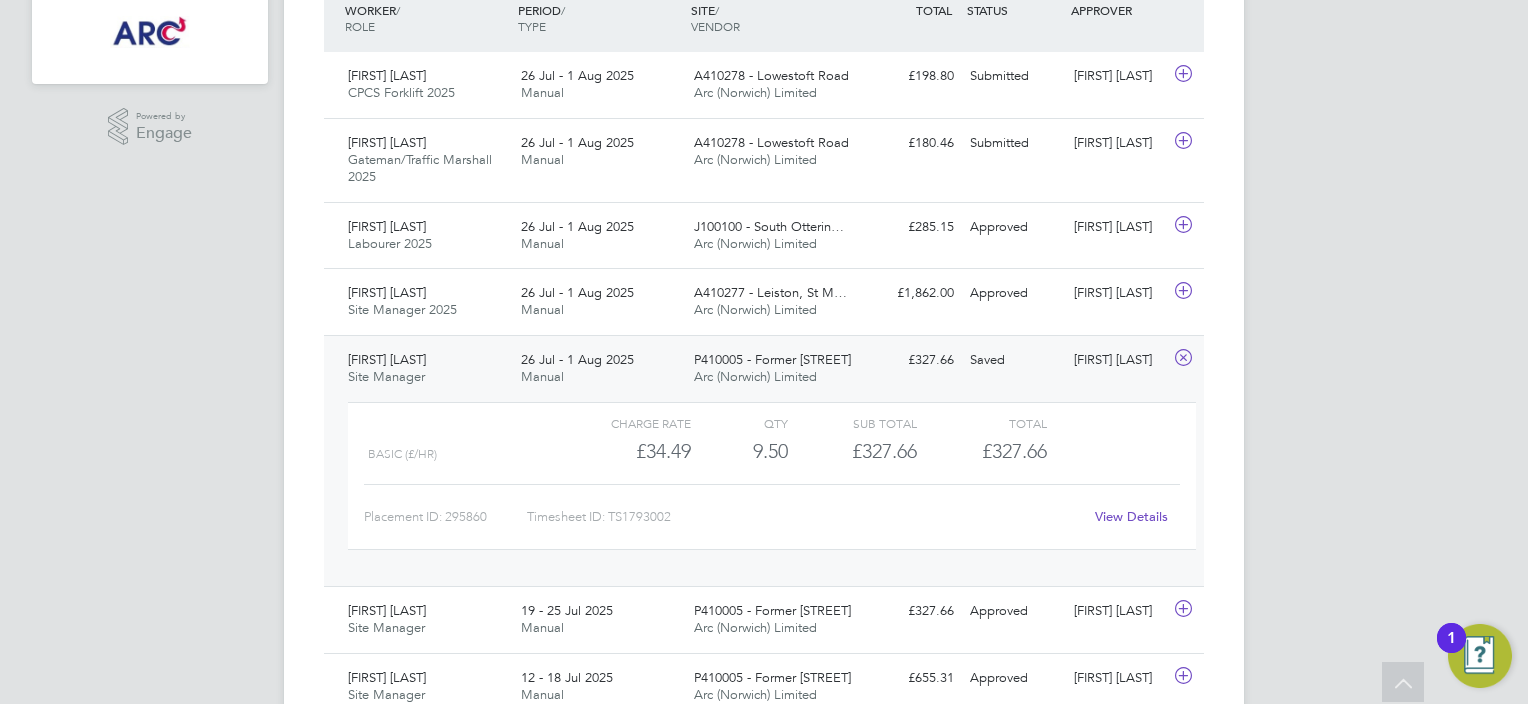 scroll, scrollTop: 500, scrollLeft: 0, axis: vertical 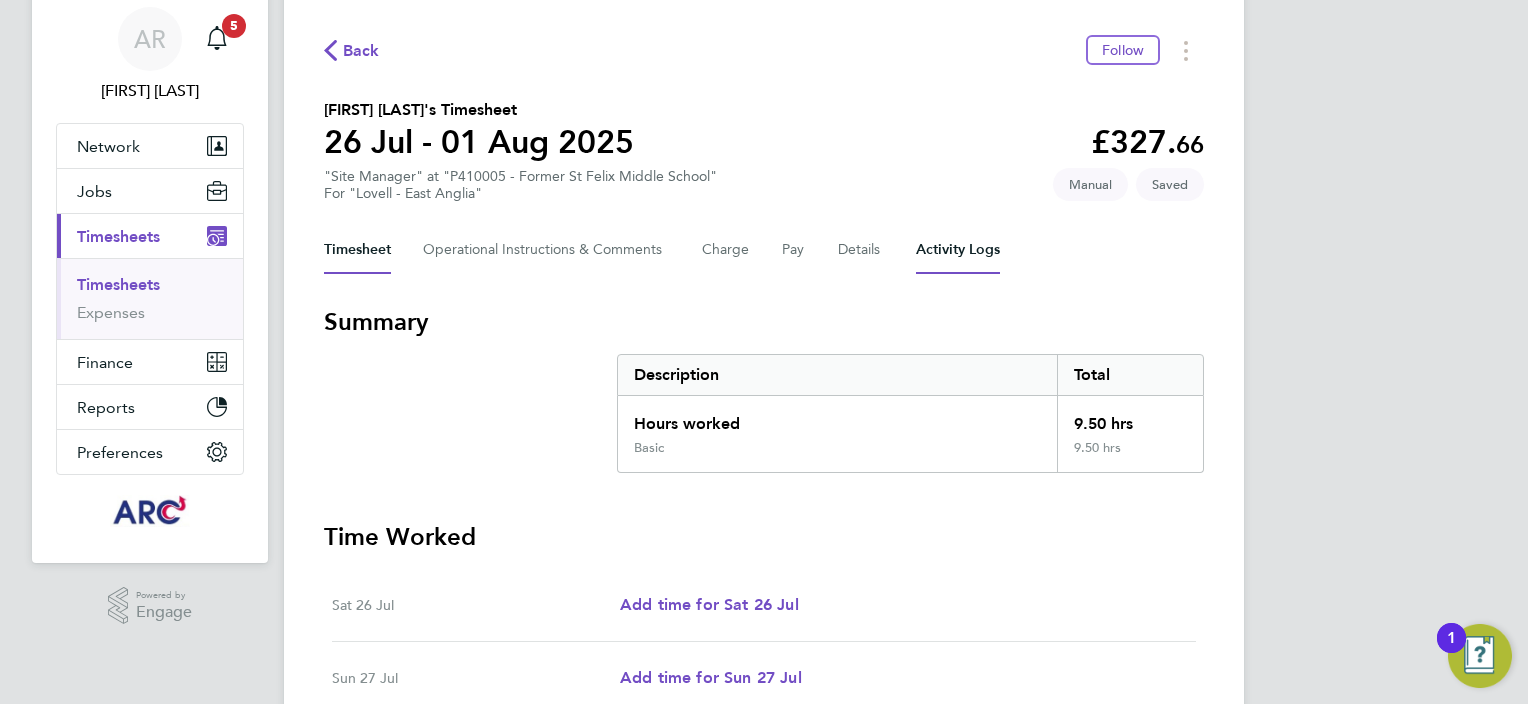 click on "Activity Logs" at bounding box center [958, 250] 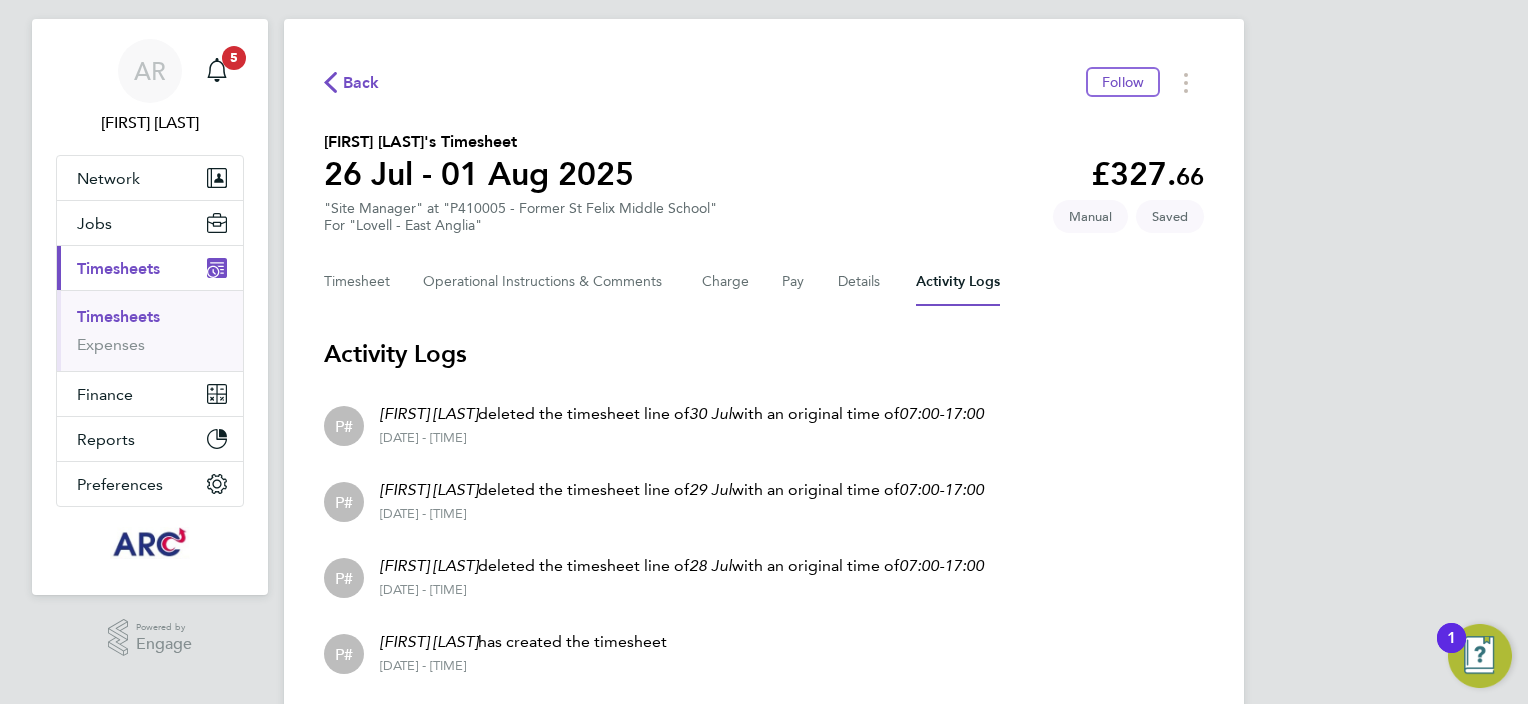 scroll, scrollTop: 2, scrollLeft: 0, axis: vertical 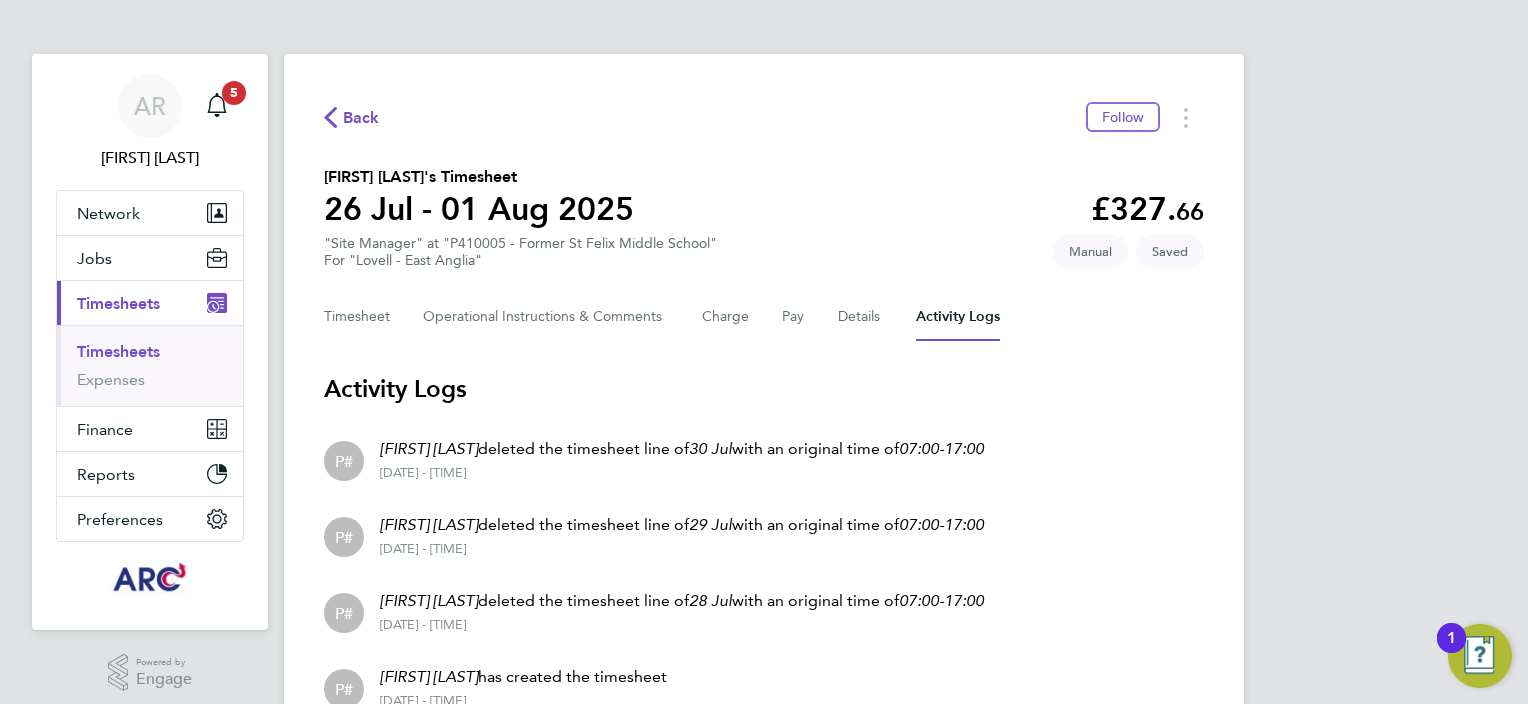 click on "Back" 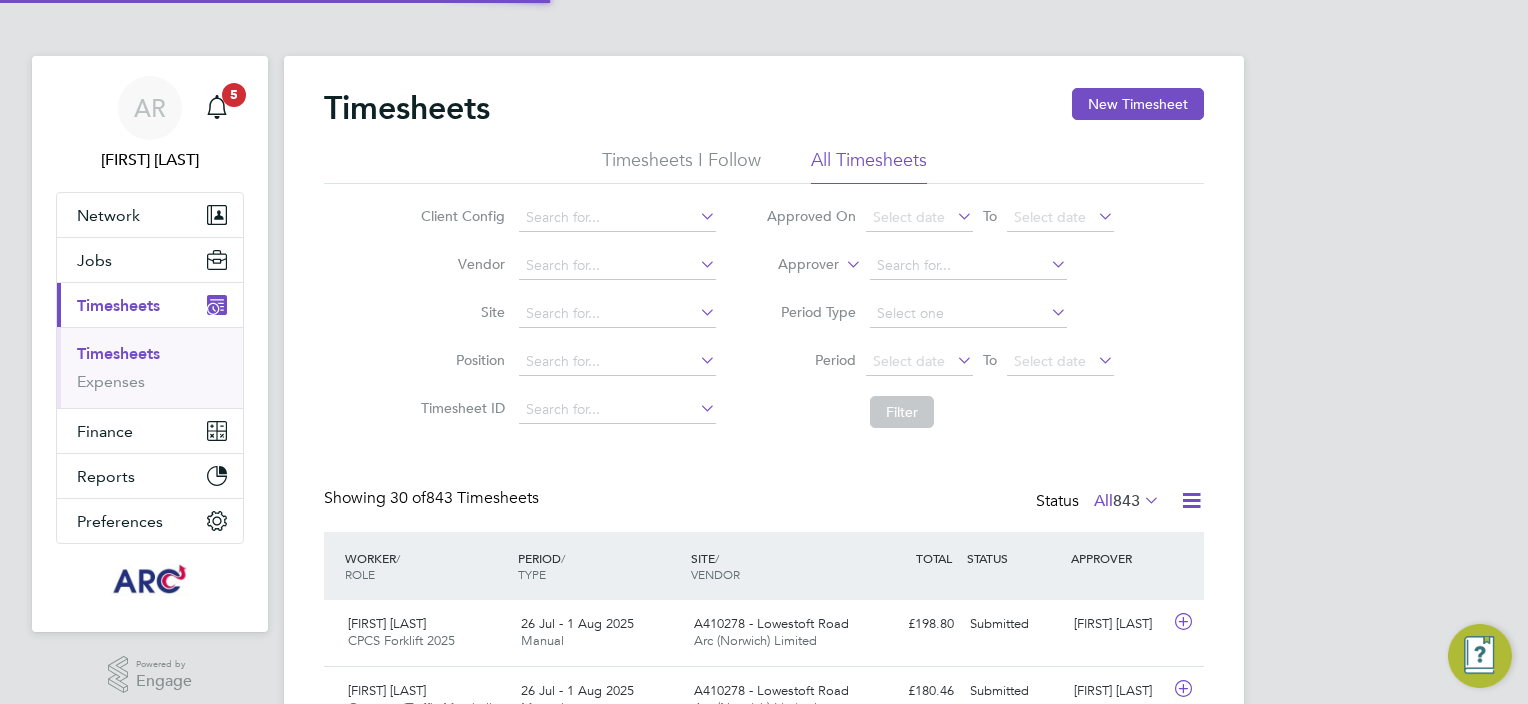scroll, scrollTop: 400, scrollLeft: 0, axis: vertical 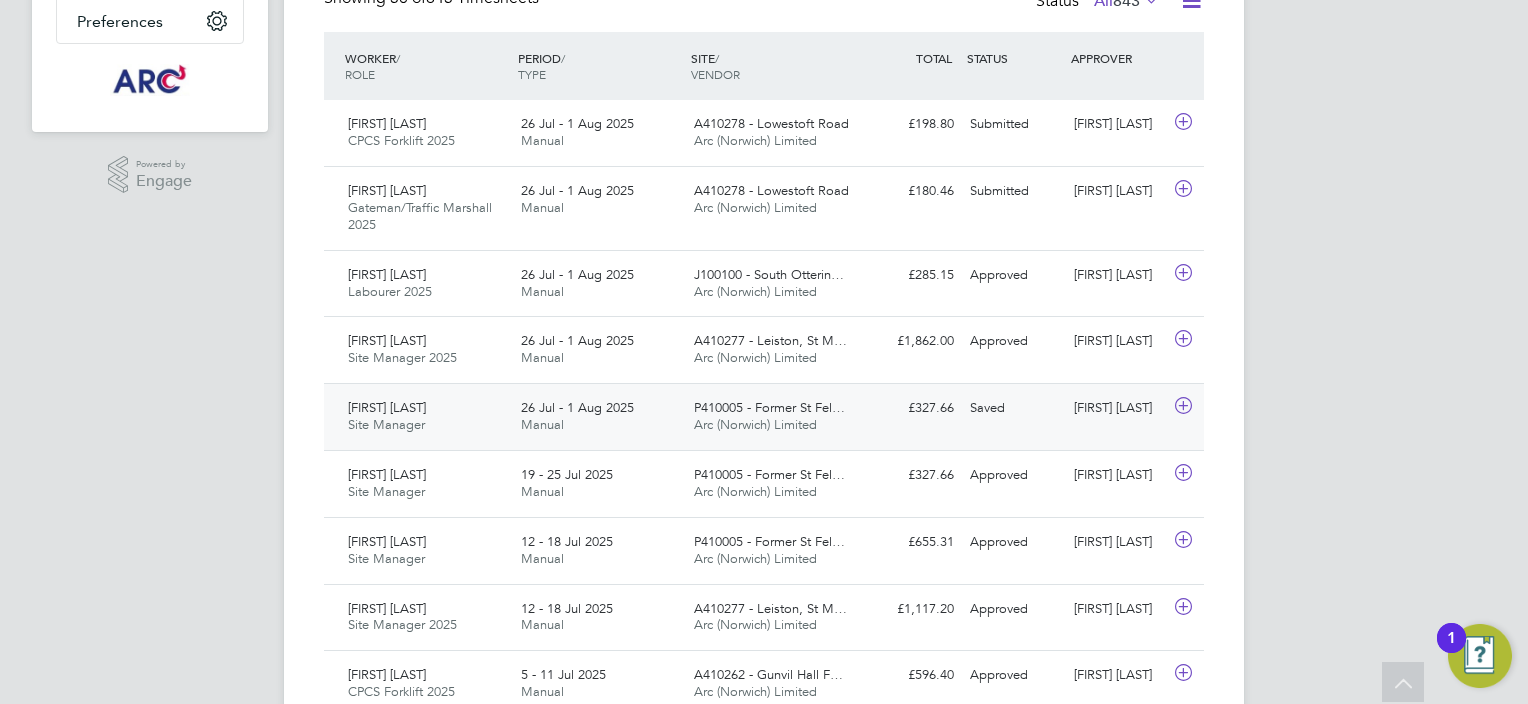click on "Arc (Norwich) Limited" 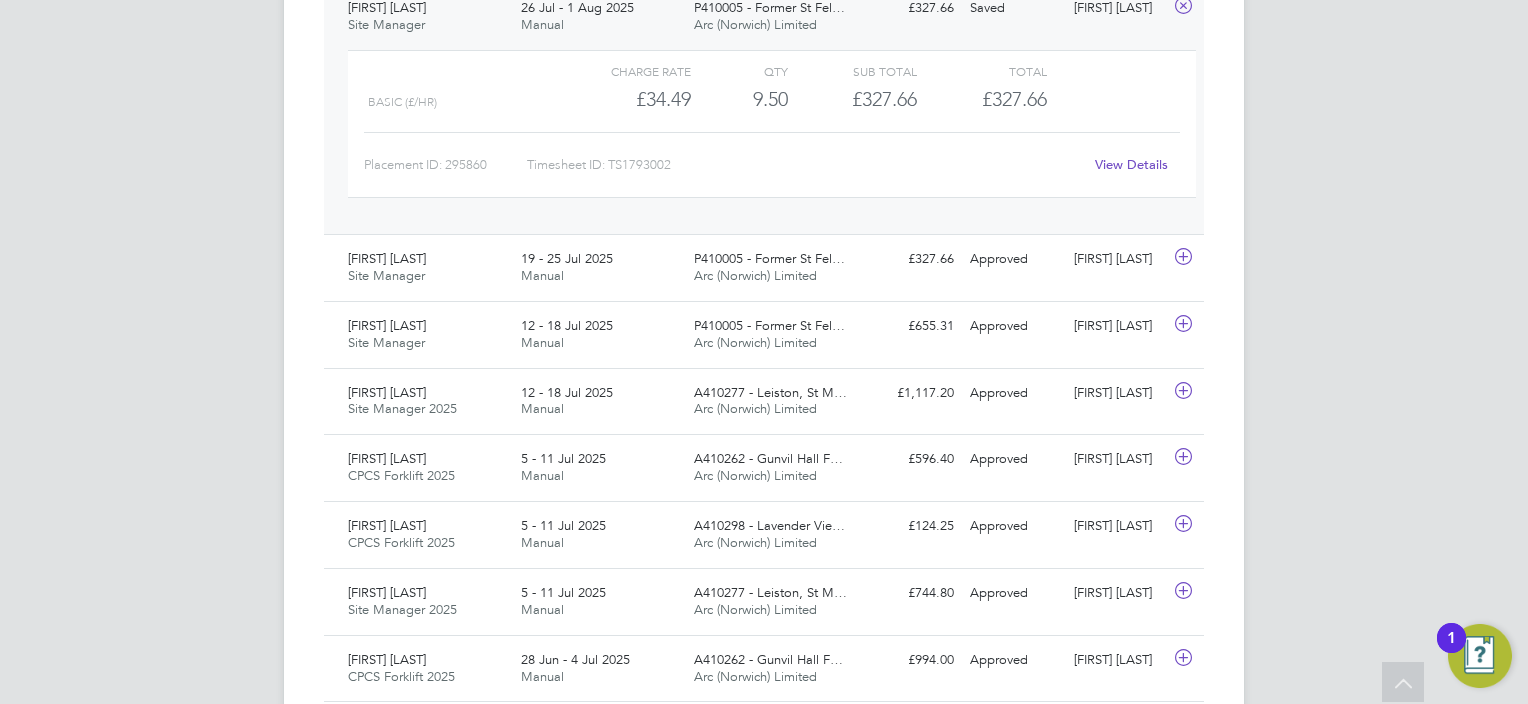click on "View Details" 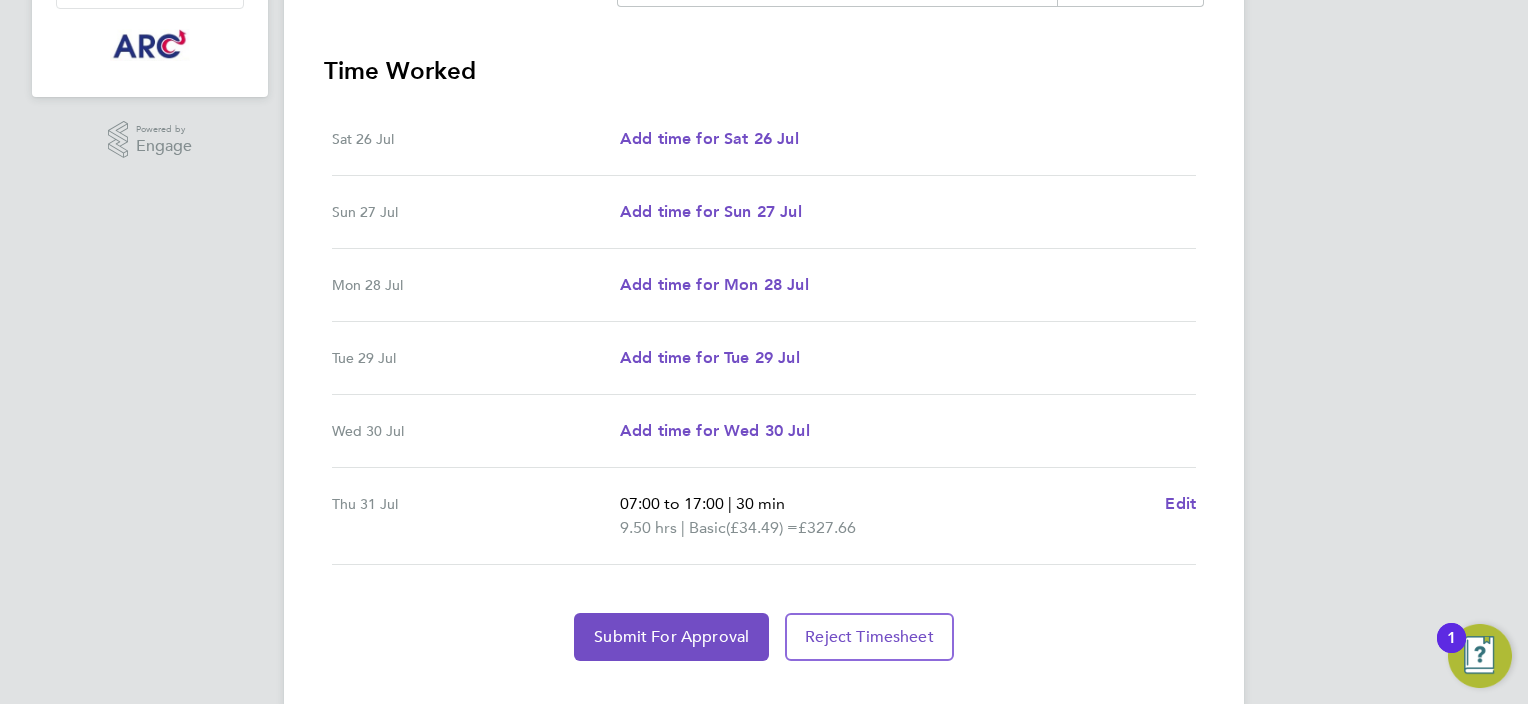 scroll, scrollTop: 569, scrollLeft: 0, axis: vertical 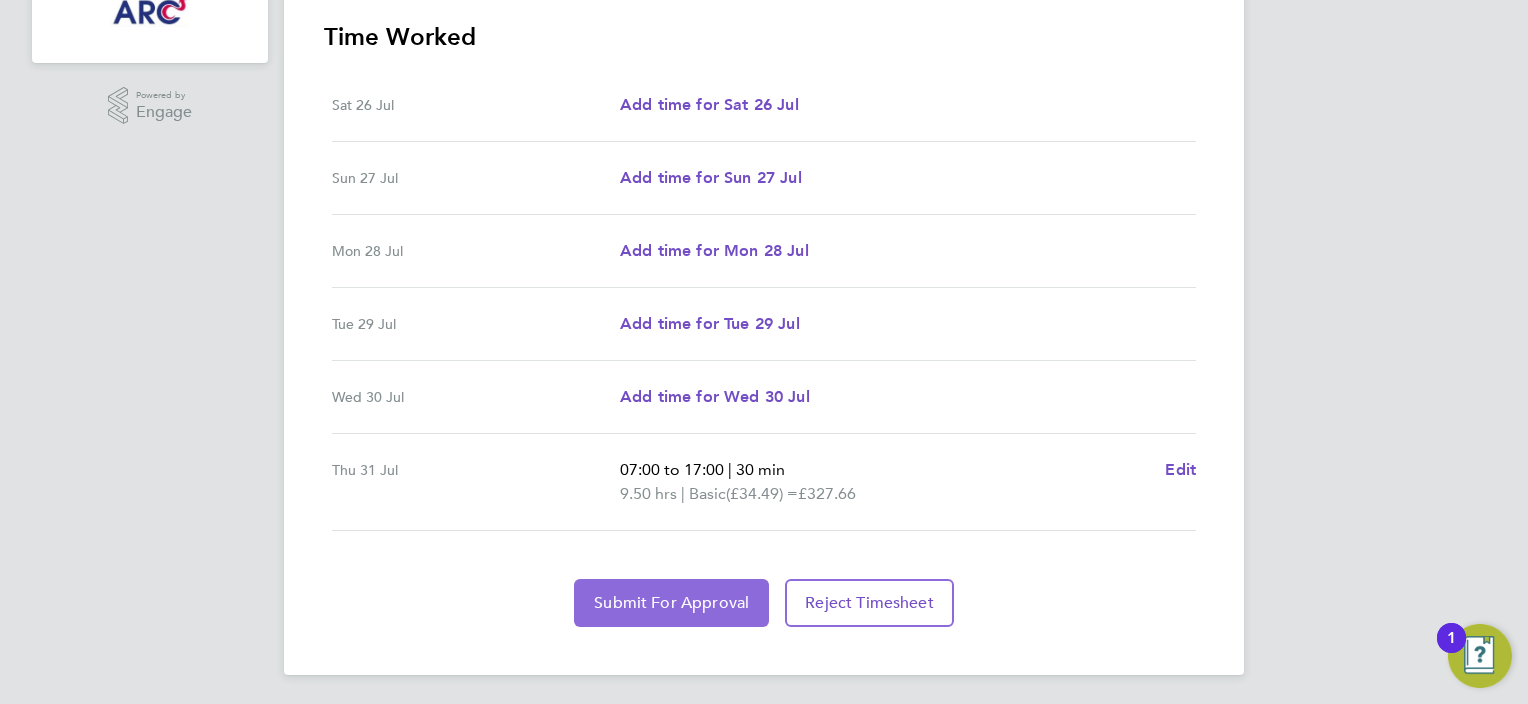 click on "Submit For Approval" 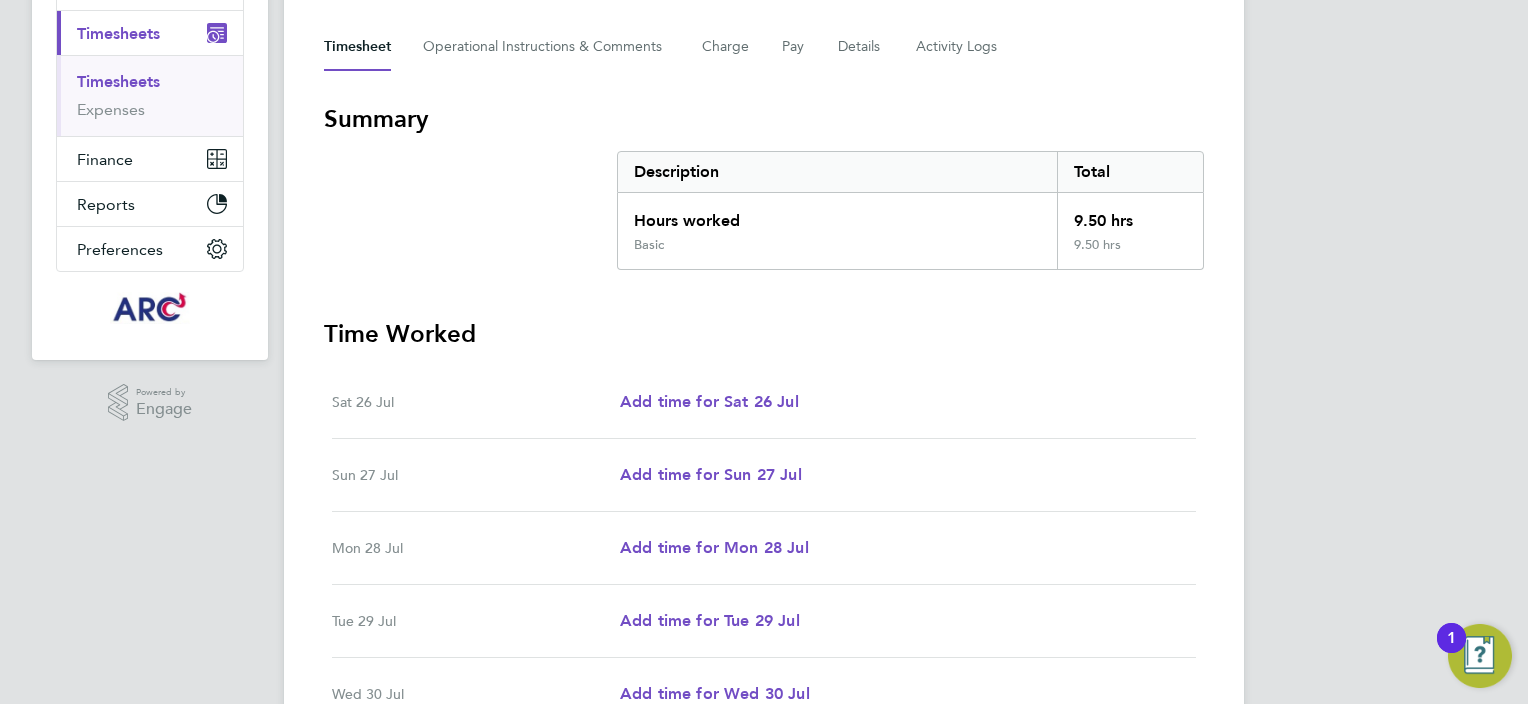 scroll, scrollTop: 0, scrollLeft: 0, axis: both 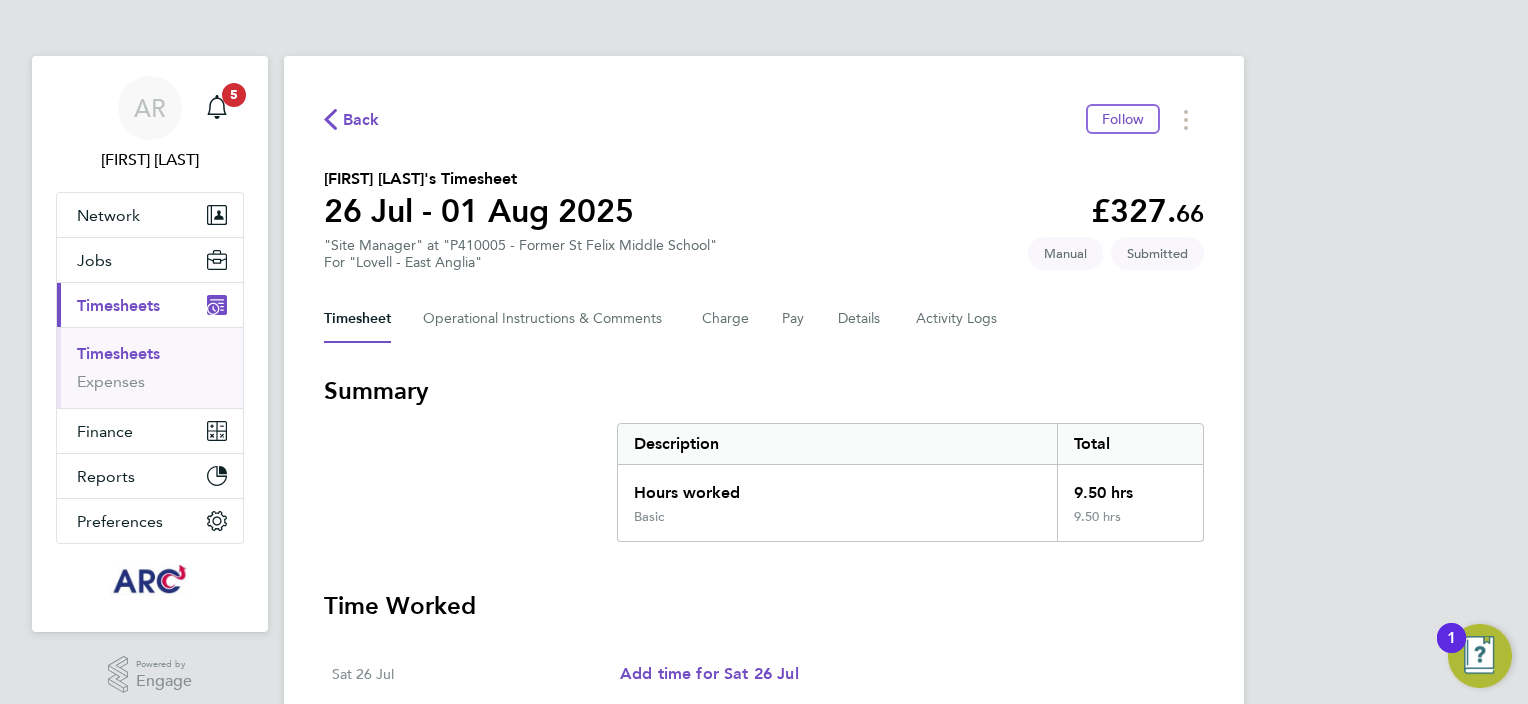 click on "Timesheets" at bounding box center (118, 353) 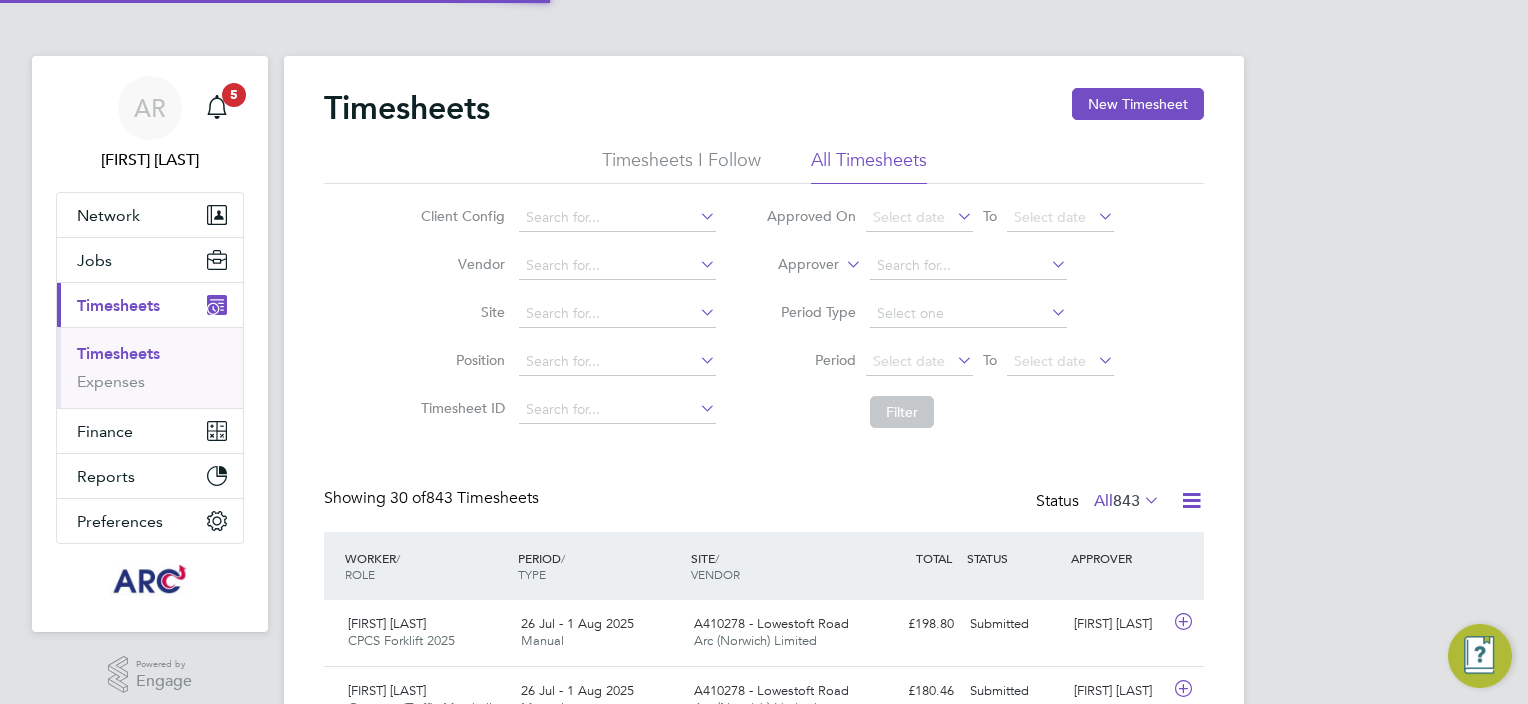 scroll, scrollTop: 9, scrollLeft: 10, axis: both 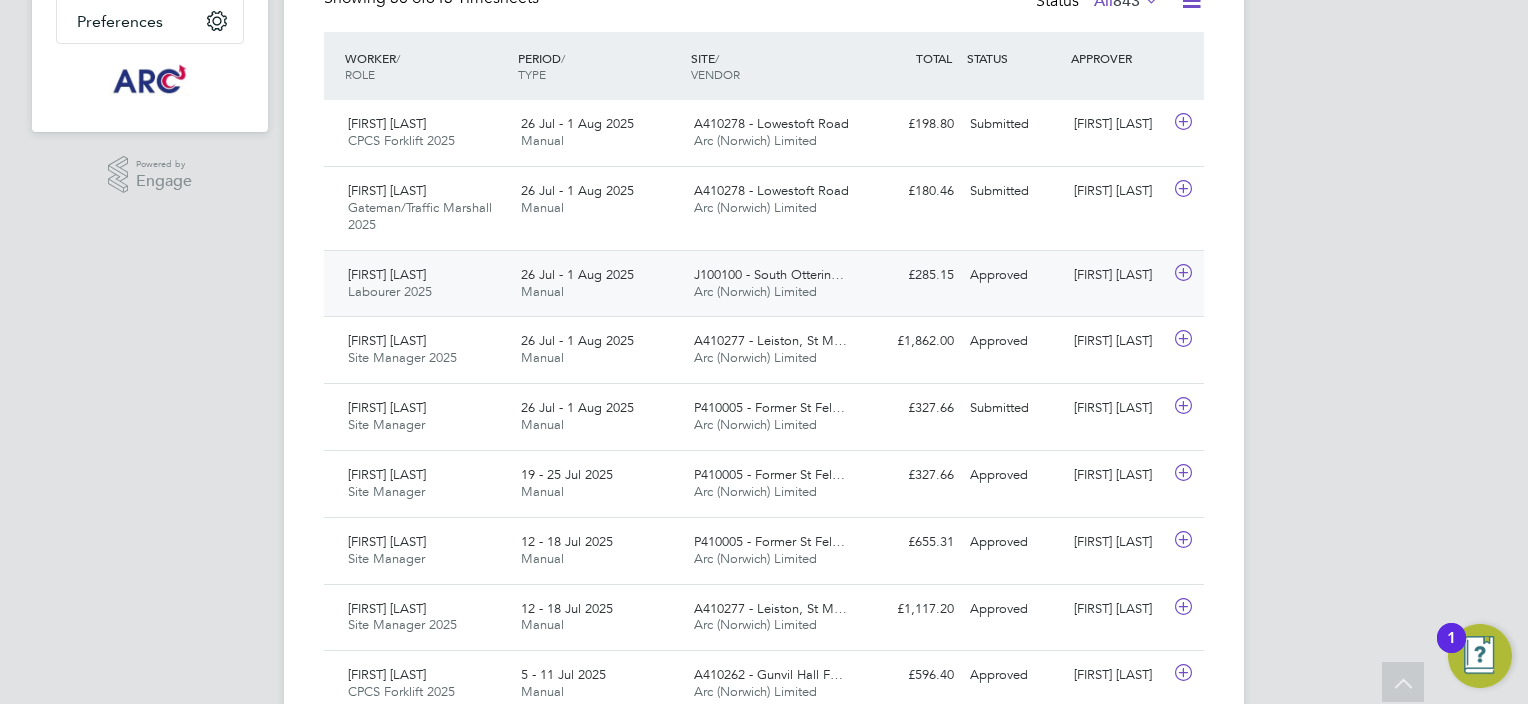 click on "[FIRST] [LAST] Labourer 2025 26 [MONTH] - 1 [MONTH] 2025" 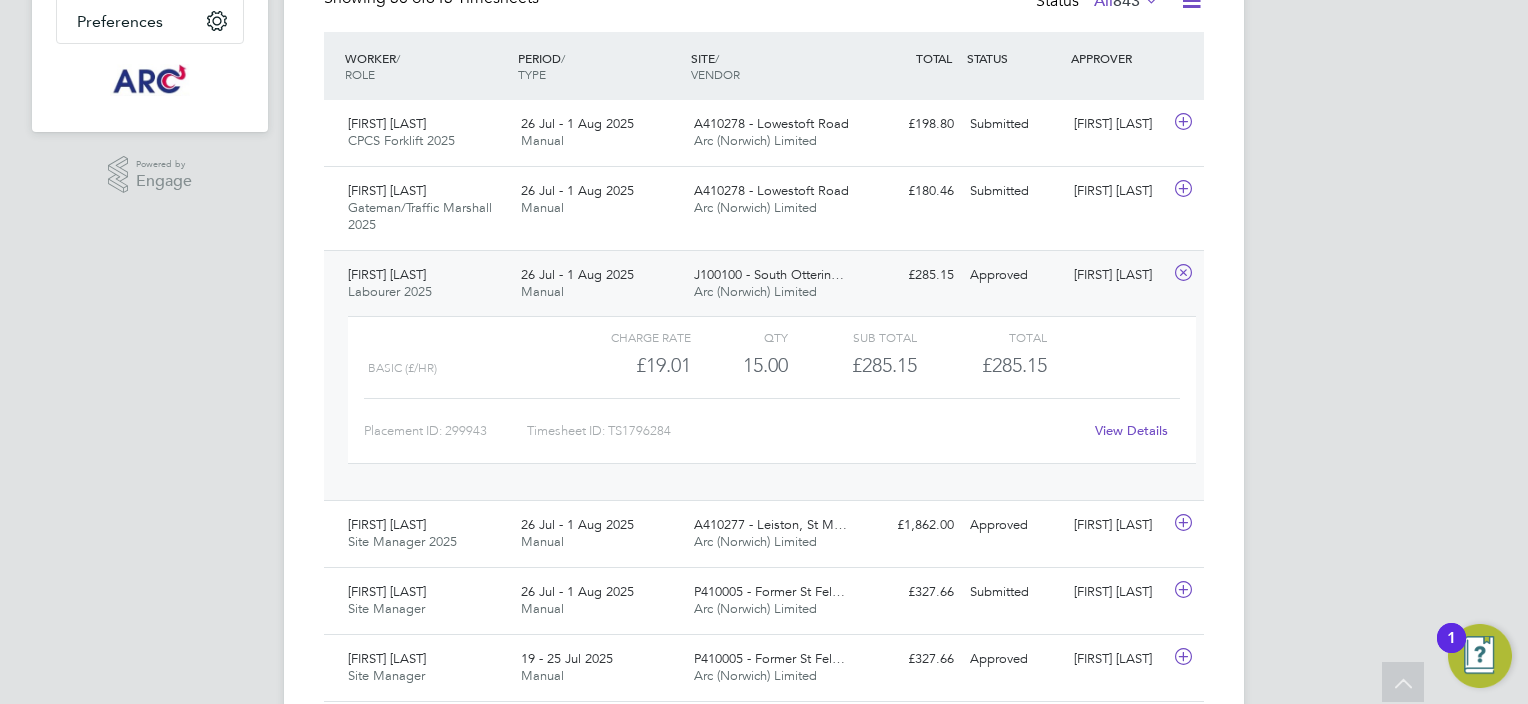 click on "Charge rate QTY Sub Total Total Basic (£/HR) £19.01 15 15.00 15 £285.15 £285.15 Placement ID: 299943 Timesheet ID: TS1796284 View Details" 